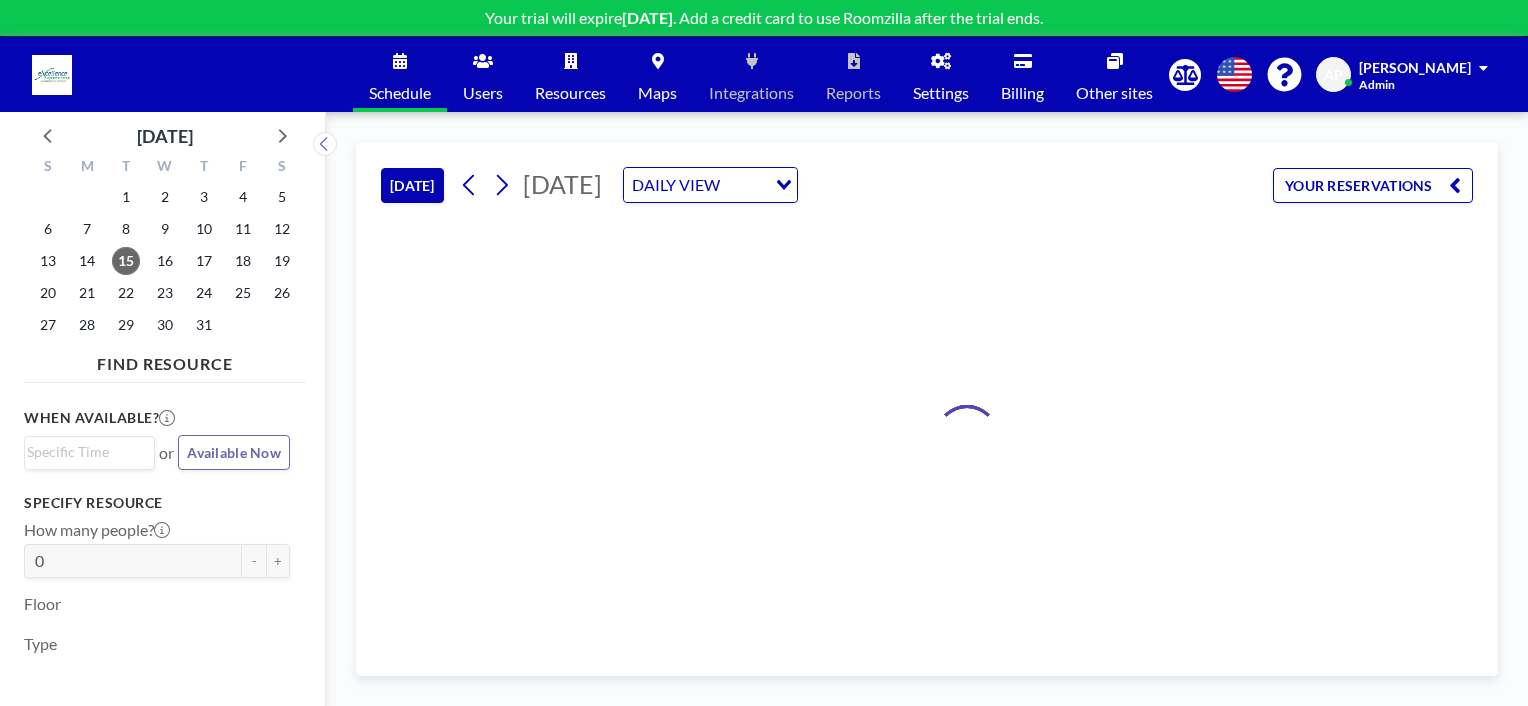 scroll, scrollTop: 0, scrollLeft: 0, axis: both 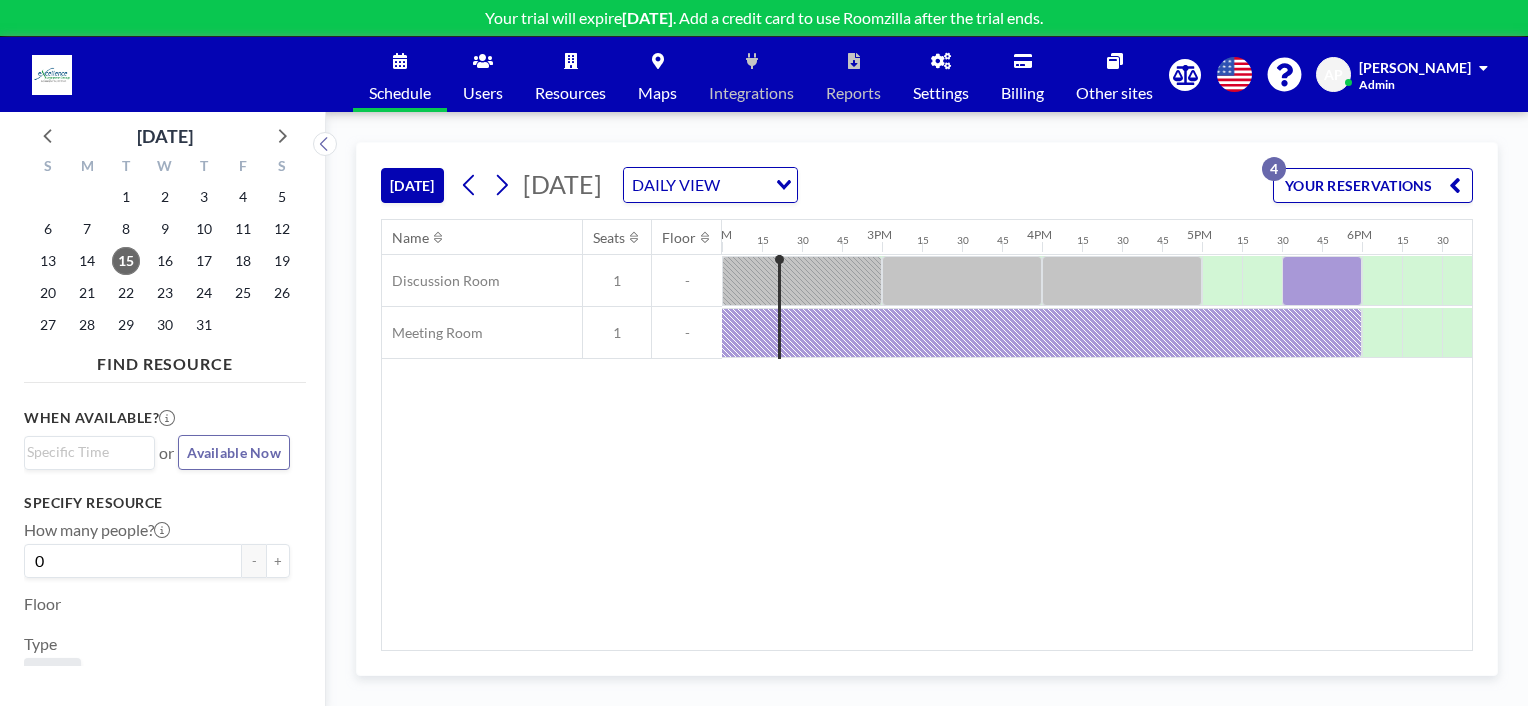 click on "Name Seats Floor  12AM   15   30   45   1AM   15   30   45   2AM   15   30   45   3AM   15   30   45   4AM   15   30   45   5AM   15   30   45   6AM   15   30   45   7AM   15   30   45   8AM   15   30   45   9AM   15   30   45   10AM   15   30   45   11AM   15   30   45   12PM   15   30   45   1PM   15   30   45   2PM   15   30   45   3PM   15   30   45   4PM   15   30   45   5PM   15   30   45   6PM   15   30   45   7PM   15   30   45   8PM   15   30   45   9PM   15   30   45   10PM   15   30   45   11PM   15   30   45  Discussion Room  1   -  Meeting Room  1   -" at bounding box center [927, 435] 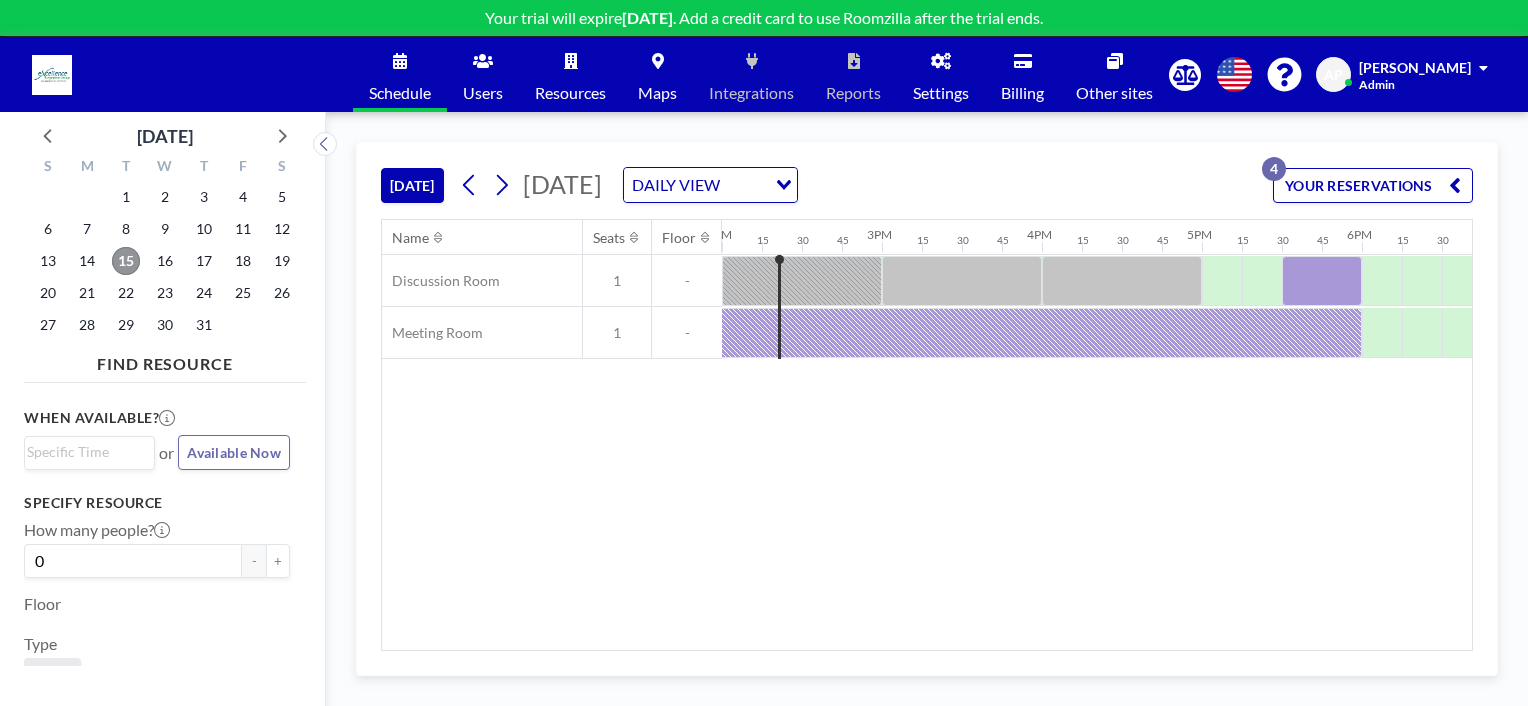 click on "15" at bounding box center [126, 261] 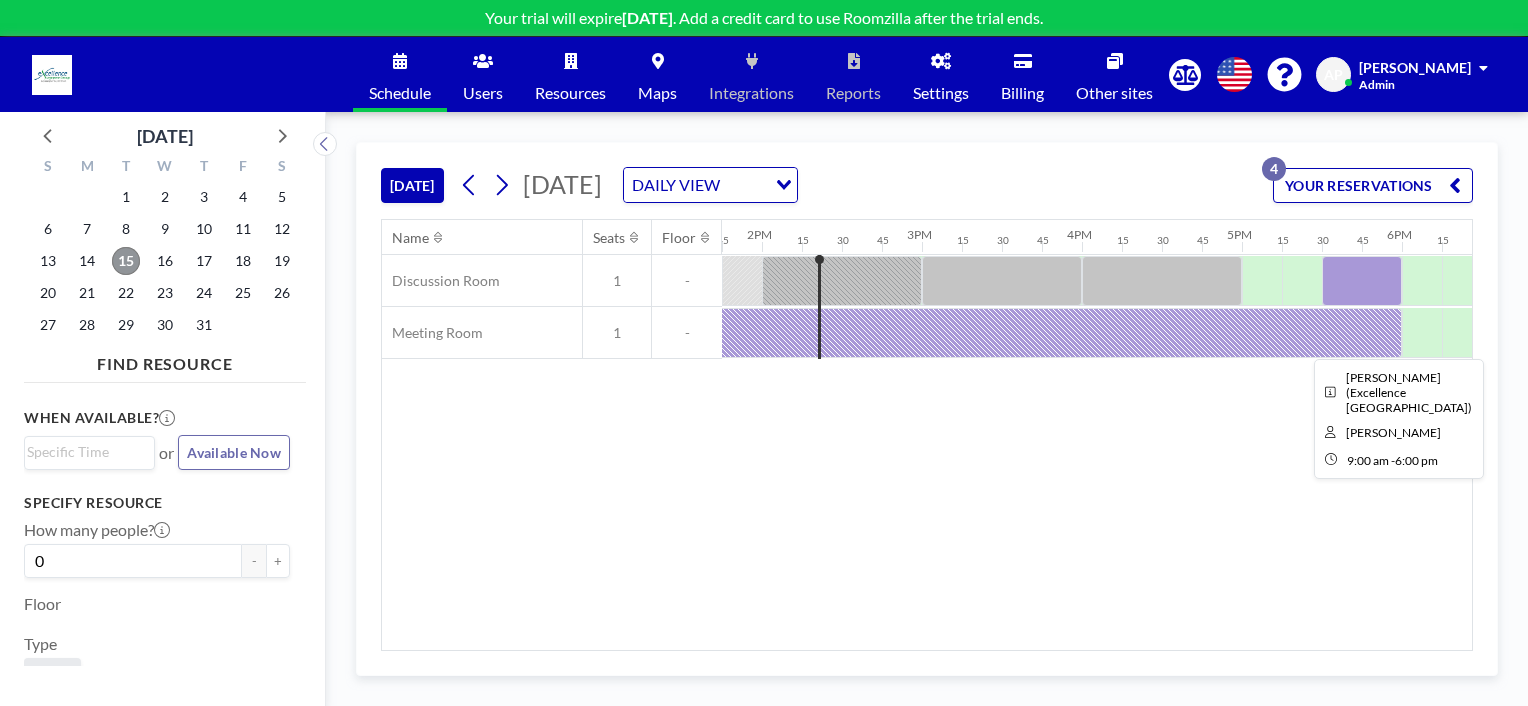 scroll, scrollTop: 0, scrollLeft: 2240, axis: horizontal 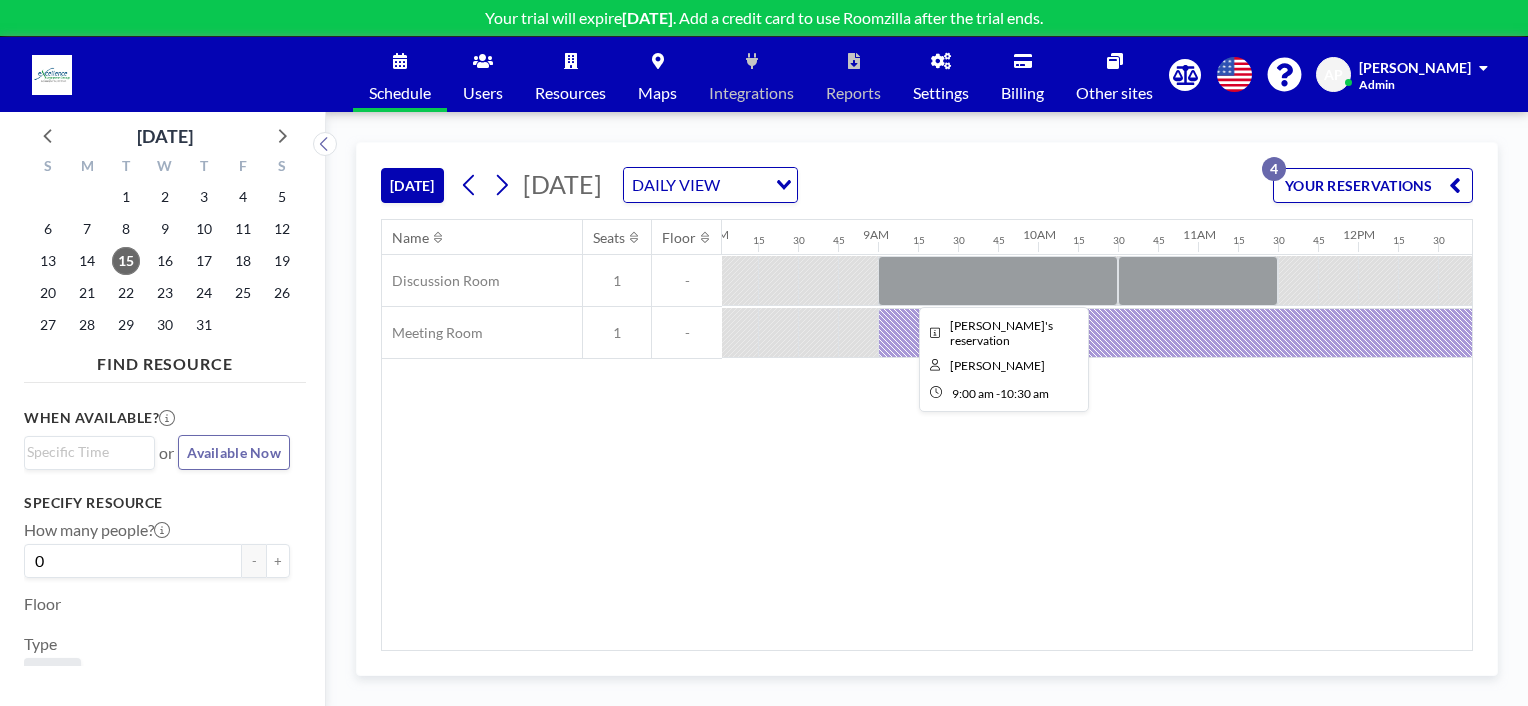 click at bounding box center (998, 281) 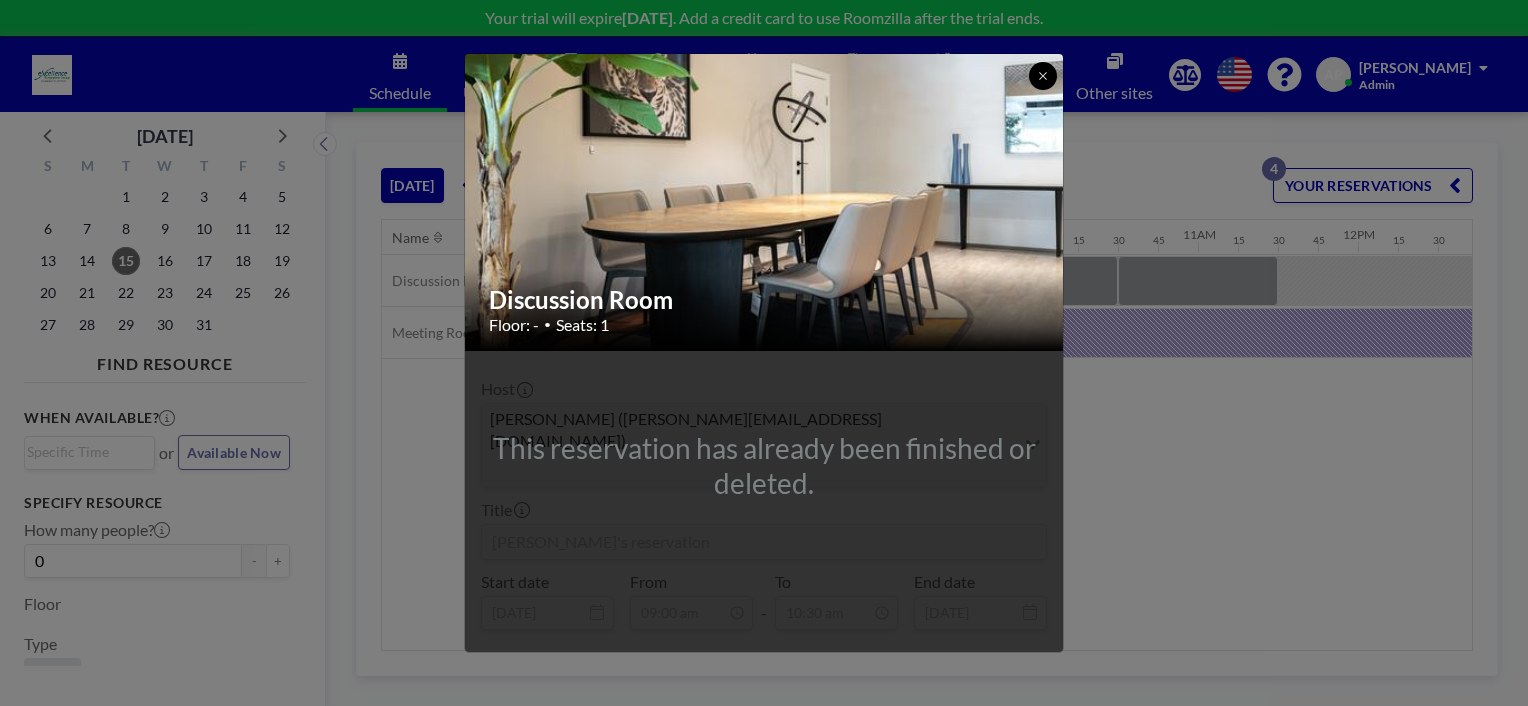 click at bounding box center [1043, 76] 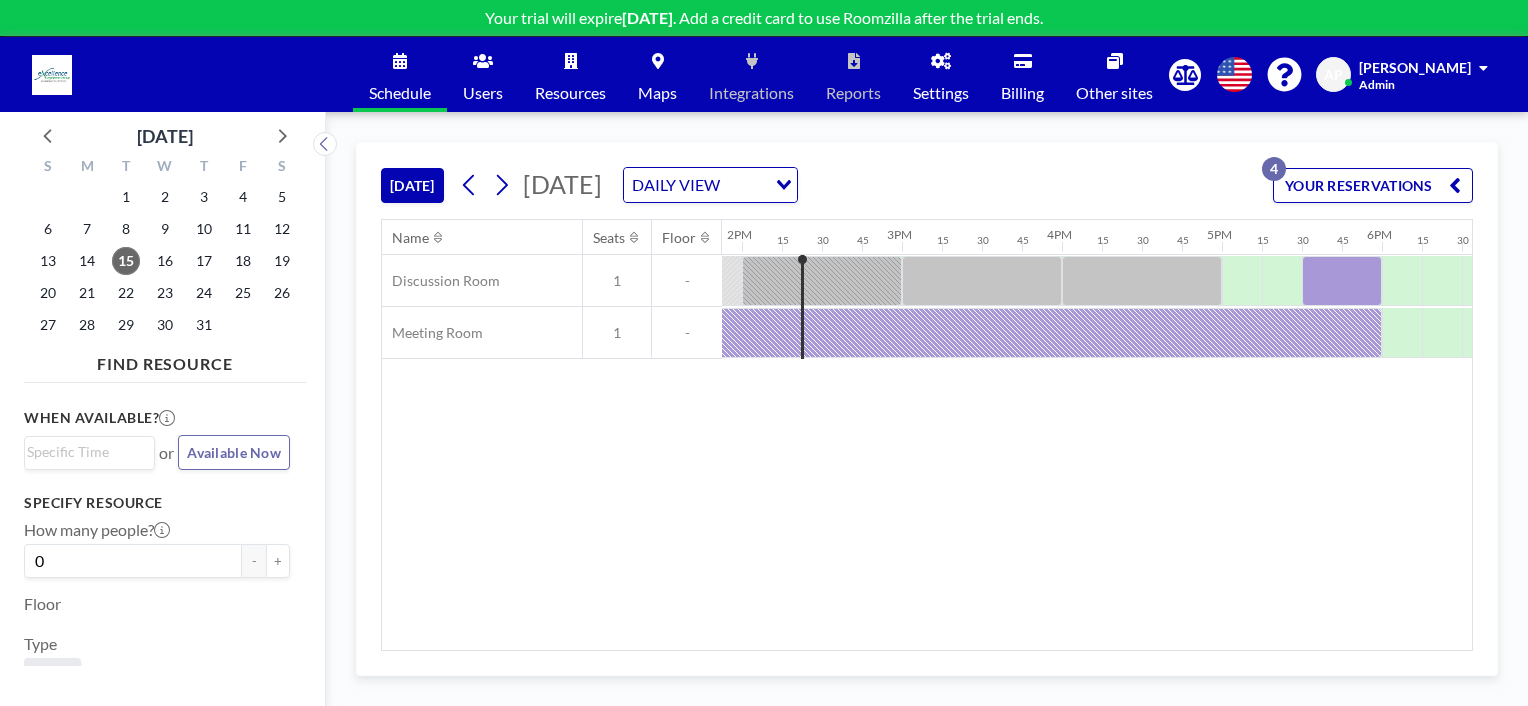 scroll, scrollTop: 0, scrollLeft: 2227, axis: horizontal 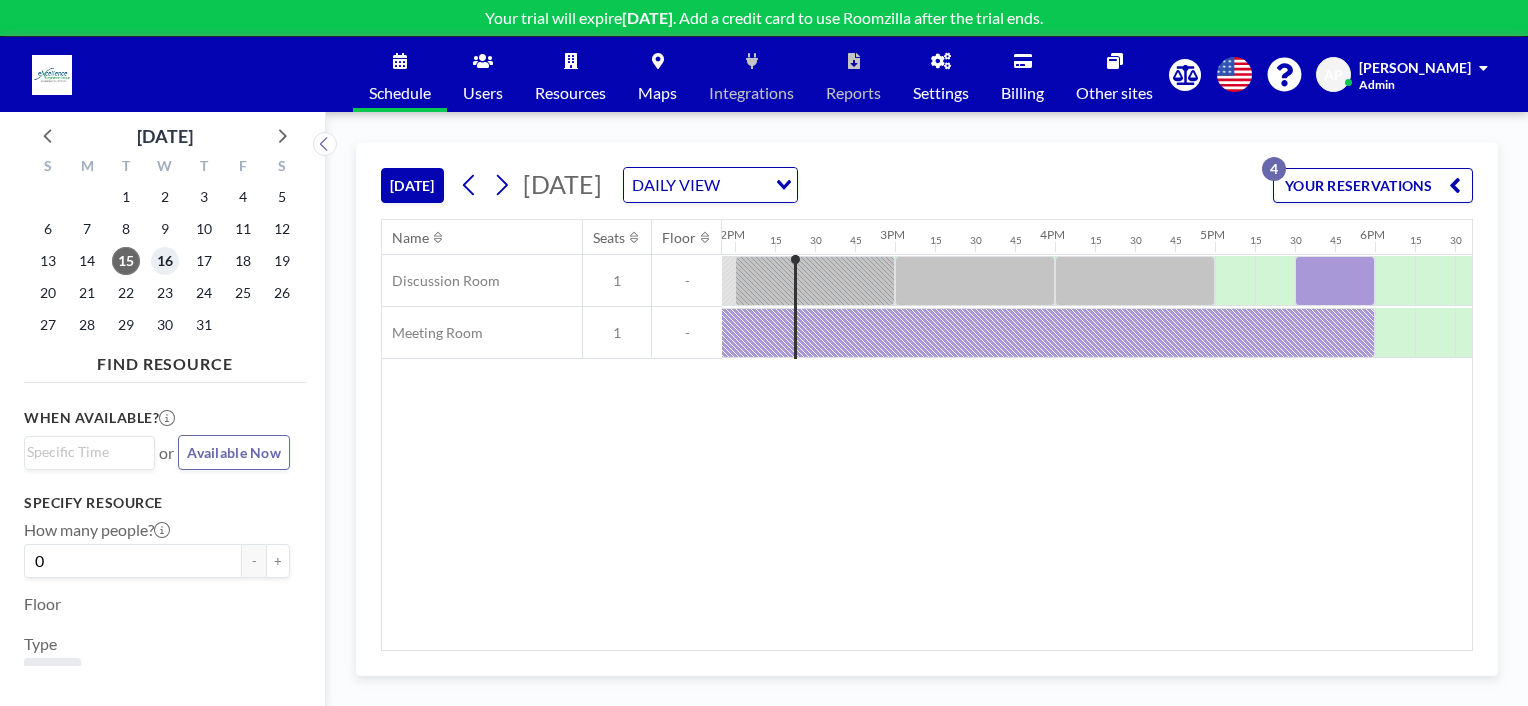 click on "16" at bounding box center [165, 261] 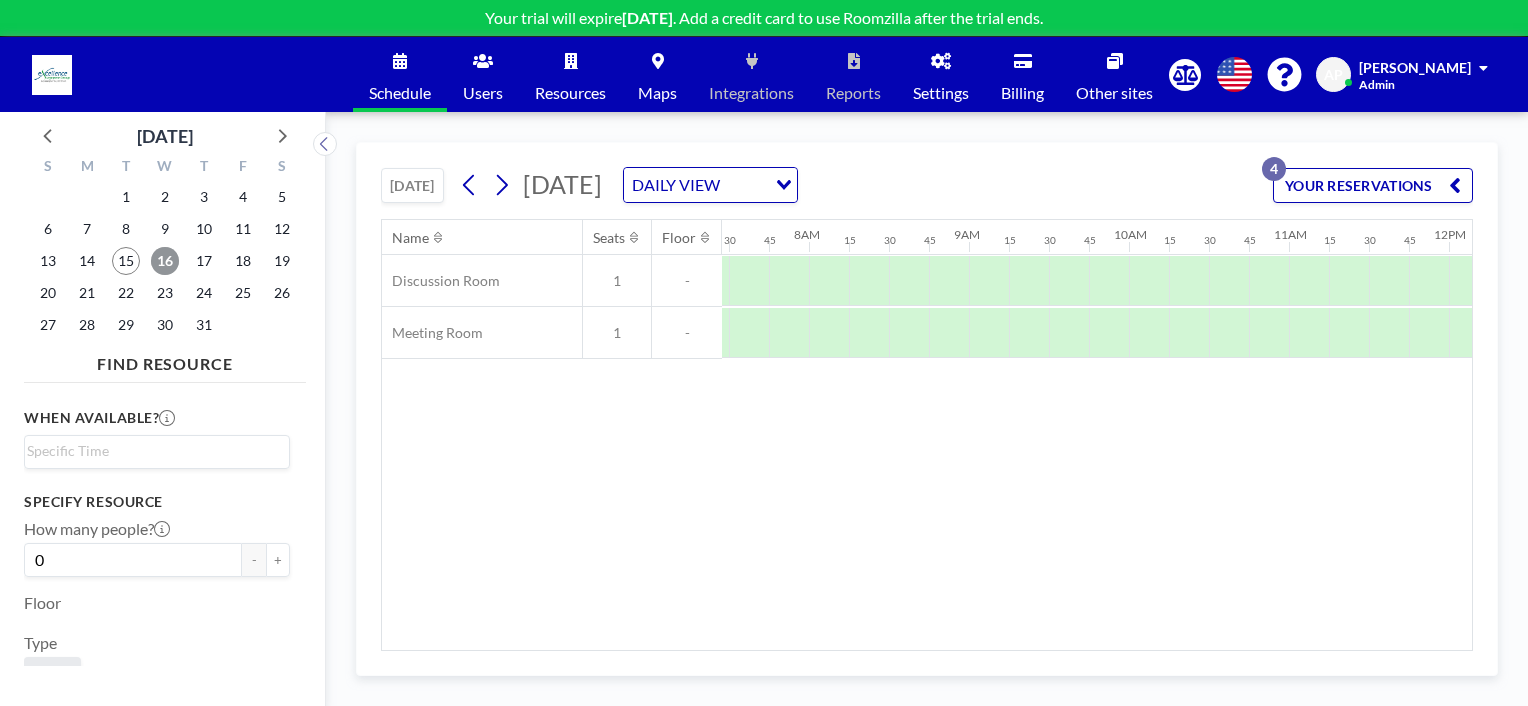 scroll, scrollTop: 0, scrollLeft: 1240, axis: horizontal 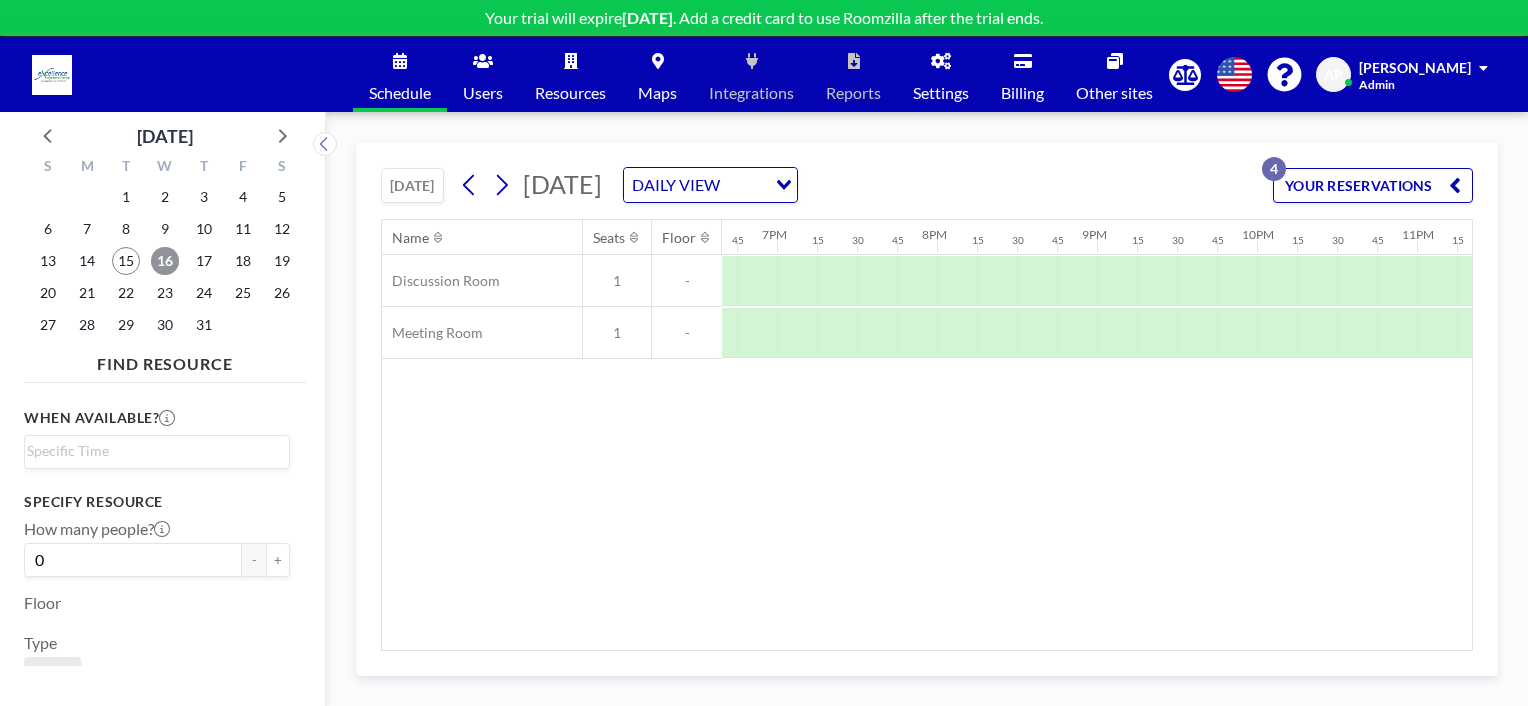 drag, startPoint x: 962, startPoint y: 649, endPoint x: 1421, endPoint y: 714, distance: 463.57956 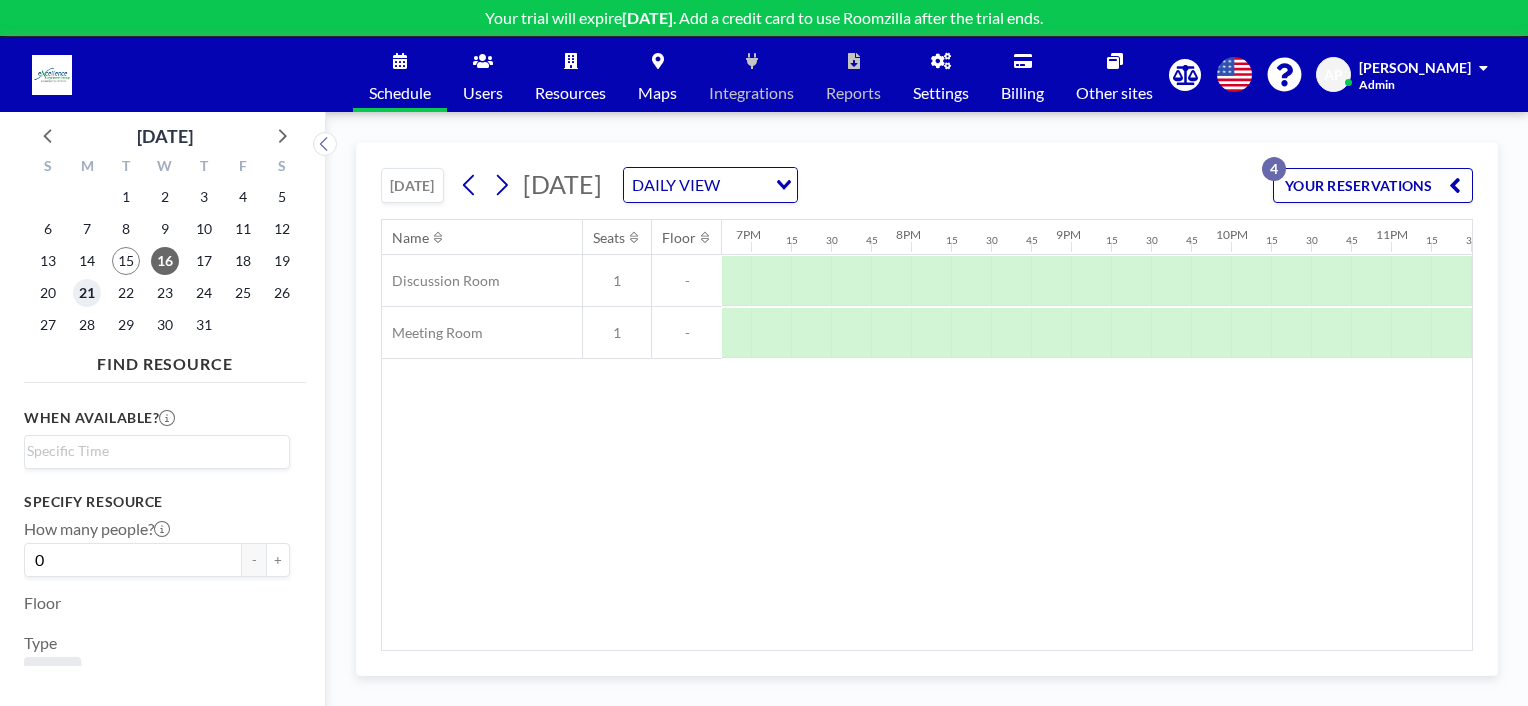 click on "21" at bounding box center [87, 293] 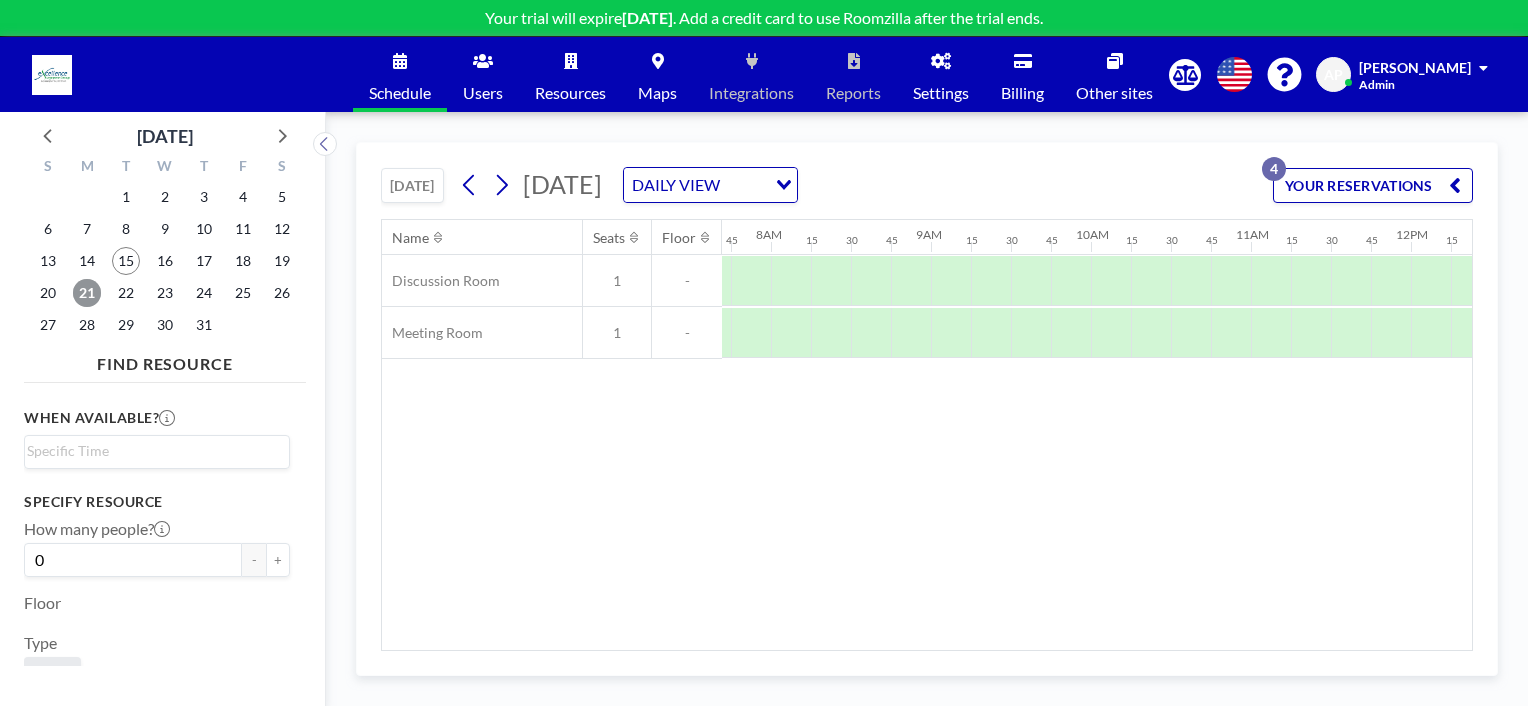 scroll, scrollTop: 0, scrollLeft: 1240, axis: horizontal 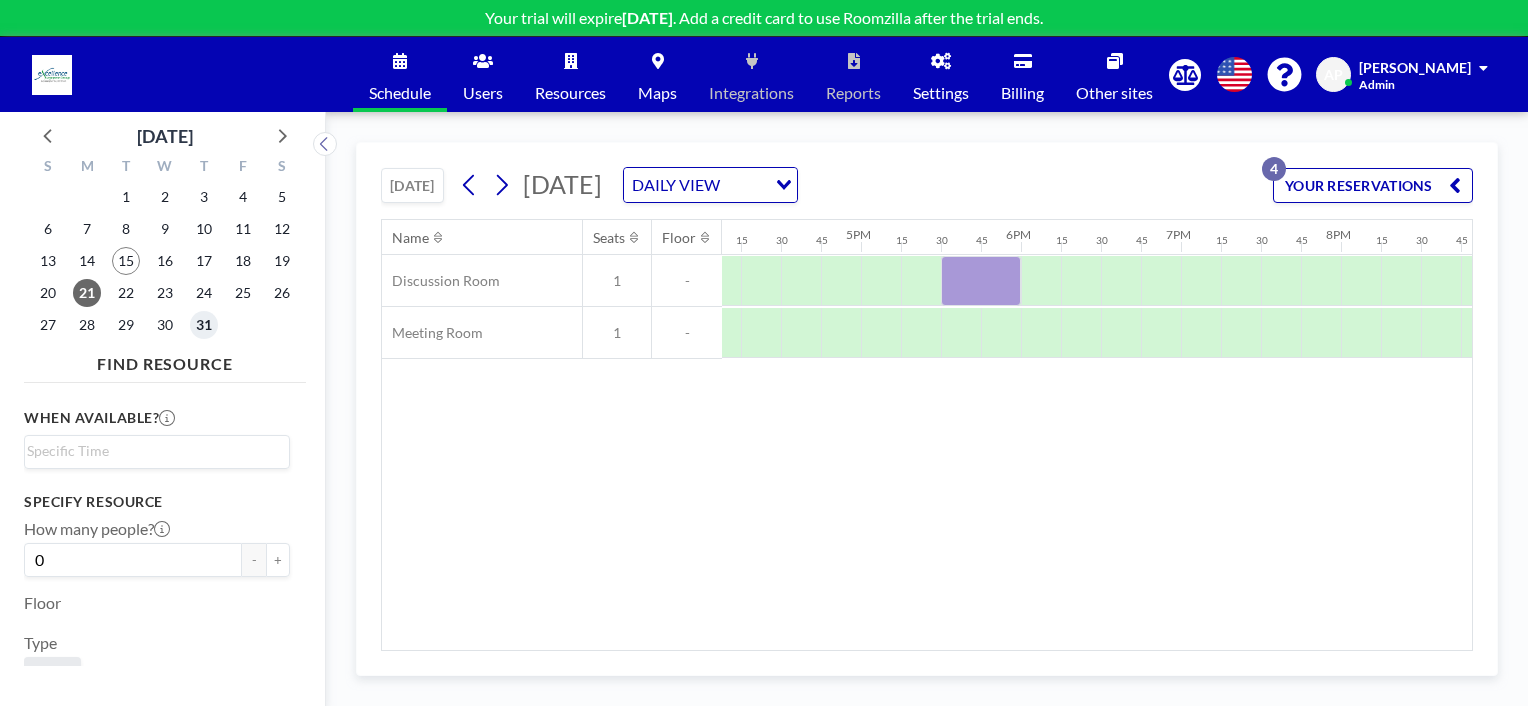 click on "31" at bounding box center [204, 325] 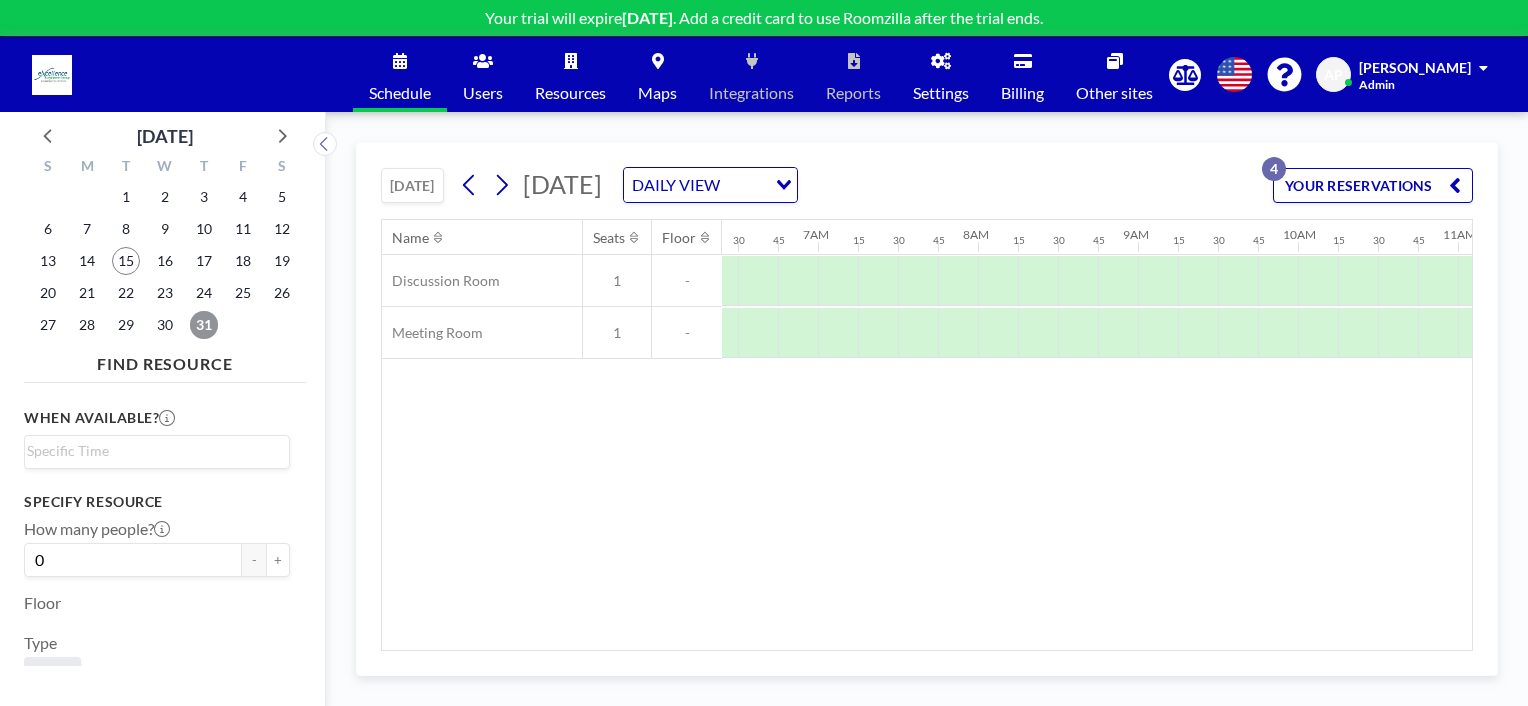 scroll, scrollTop: 0, scrollLeft: 1240, axis: horizontal 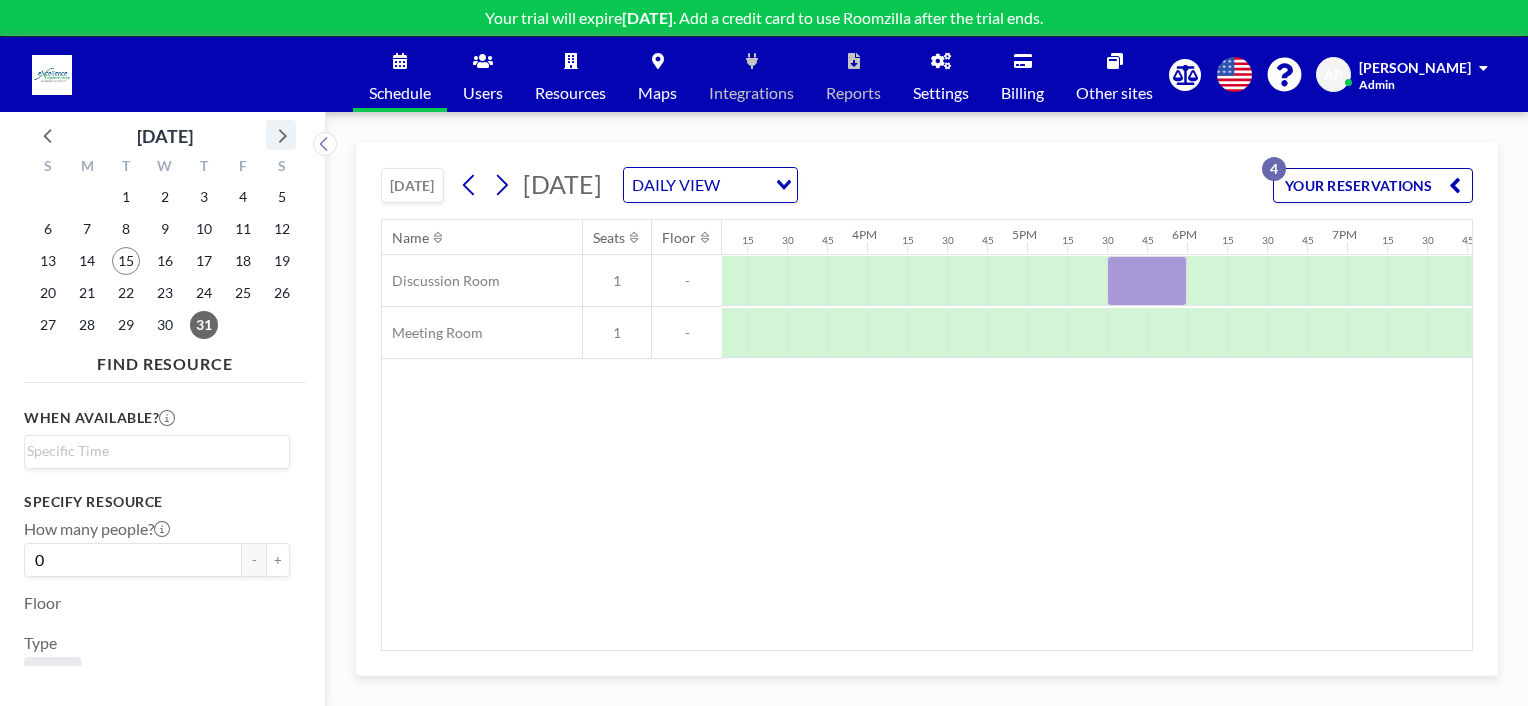 click 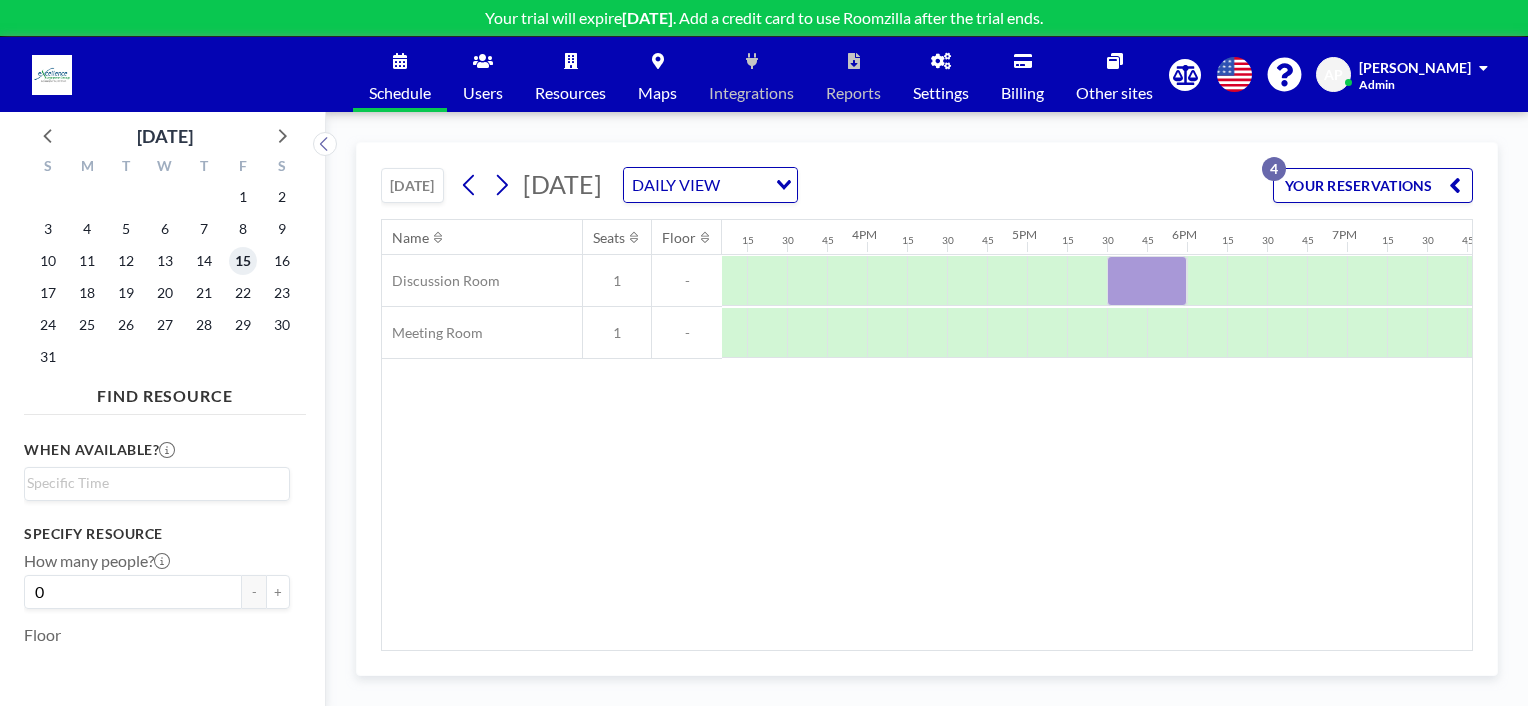 click on "15" at bounding box center [243, 261] 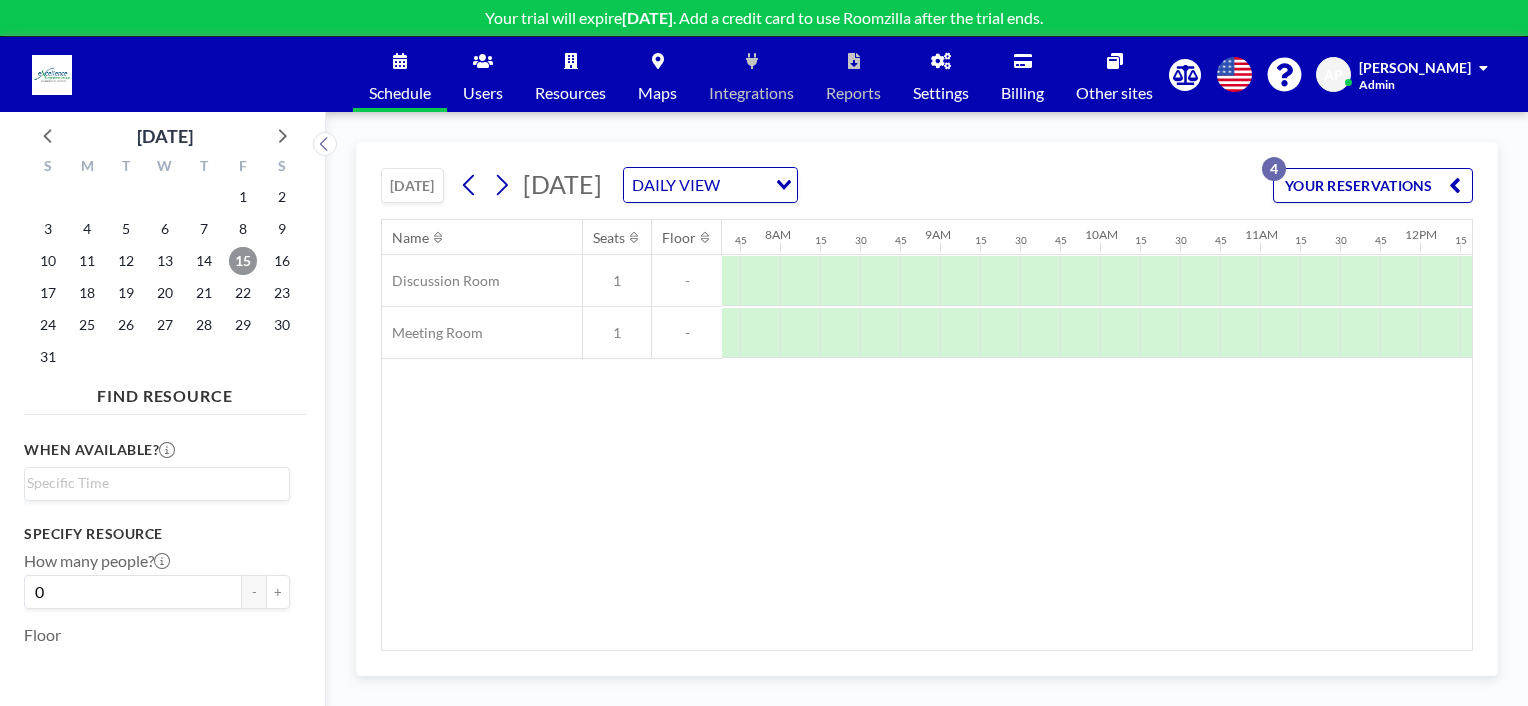scroll, scrollTop: 0, scrollLeft: 1240, axis: horizontal 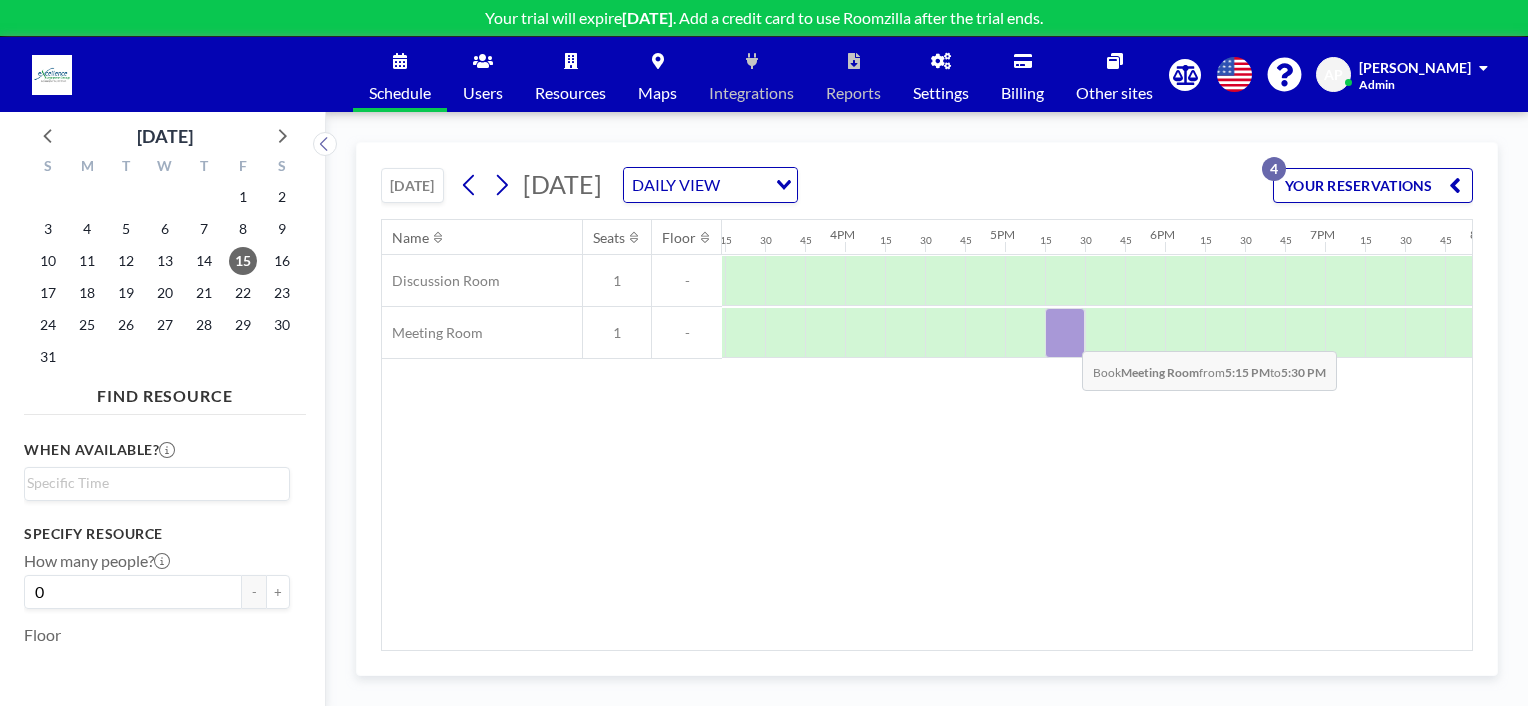 click at bounding box center (1065, 333) 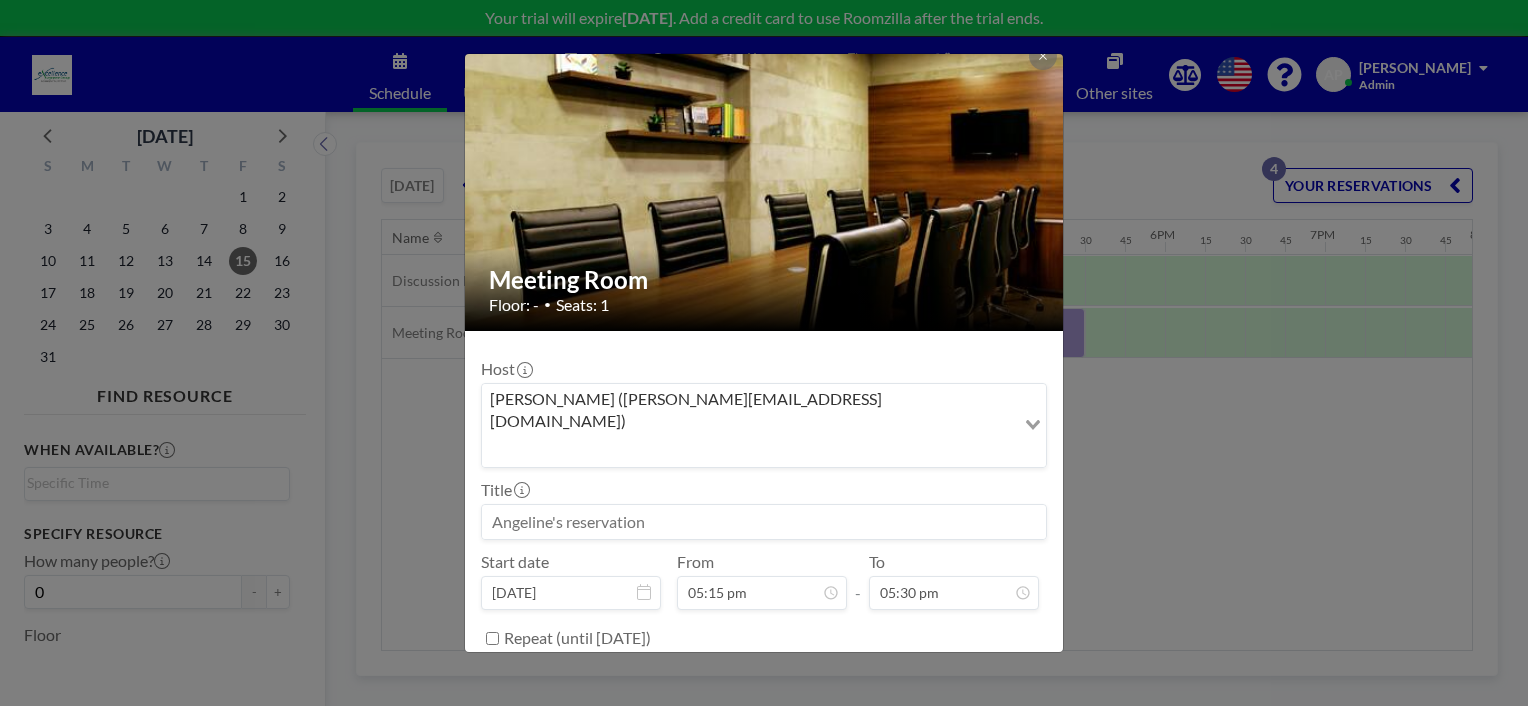 scroll, scrollTop: 39, scrollLeft: 0, axis: vertical 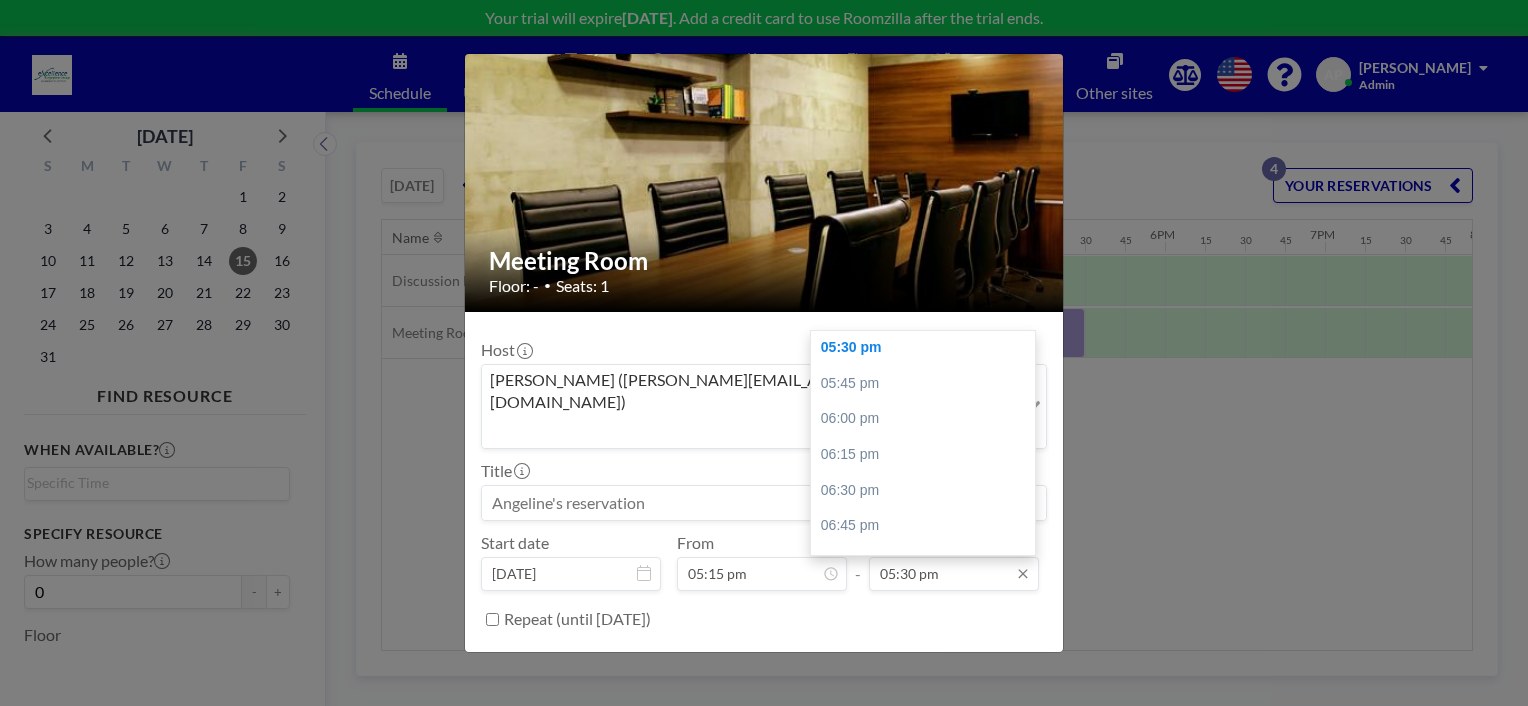 click on "05:30 pm" at bounding box center [954, 574] 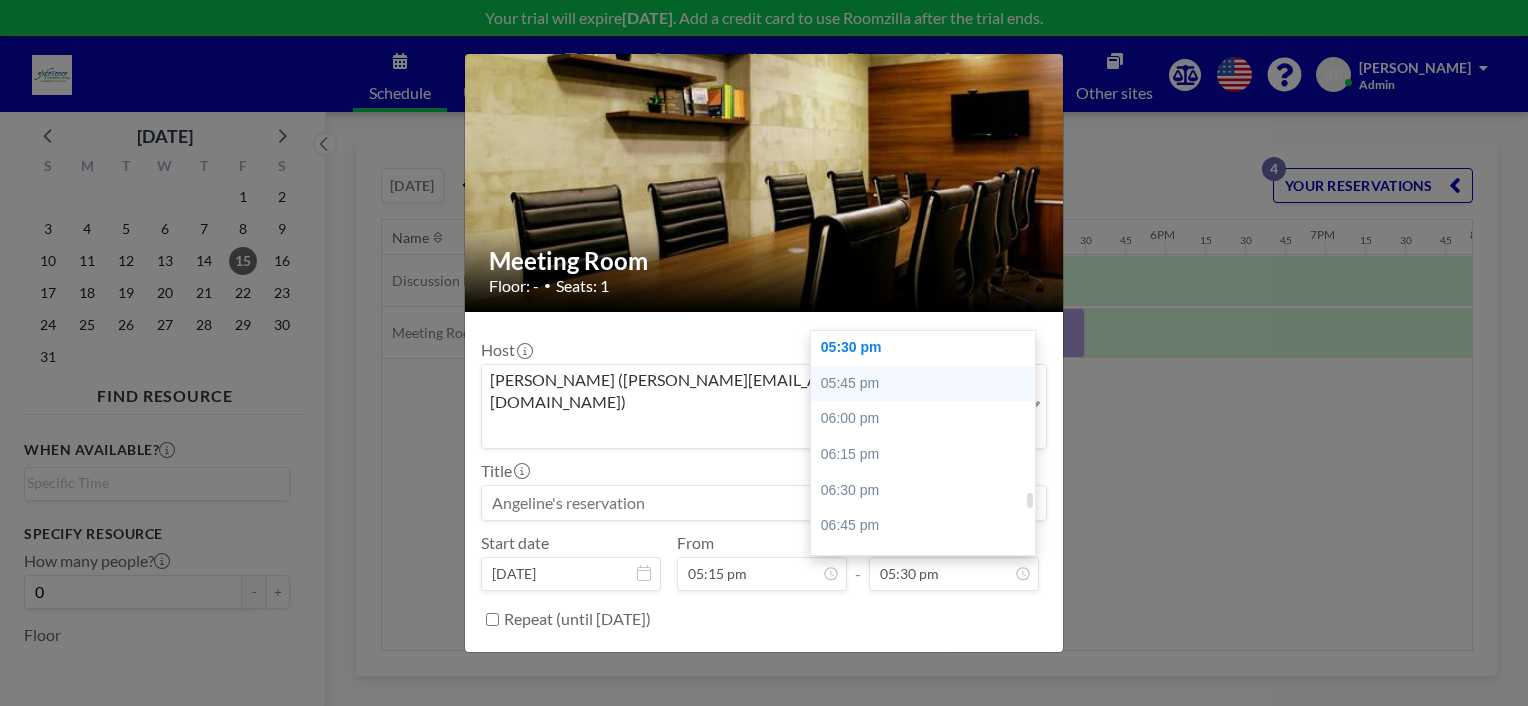 click on "05:45 pm" at bounding box center (928, 384) 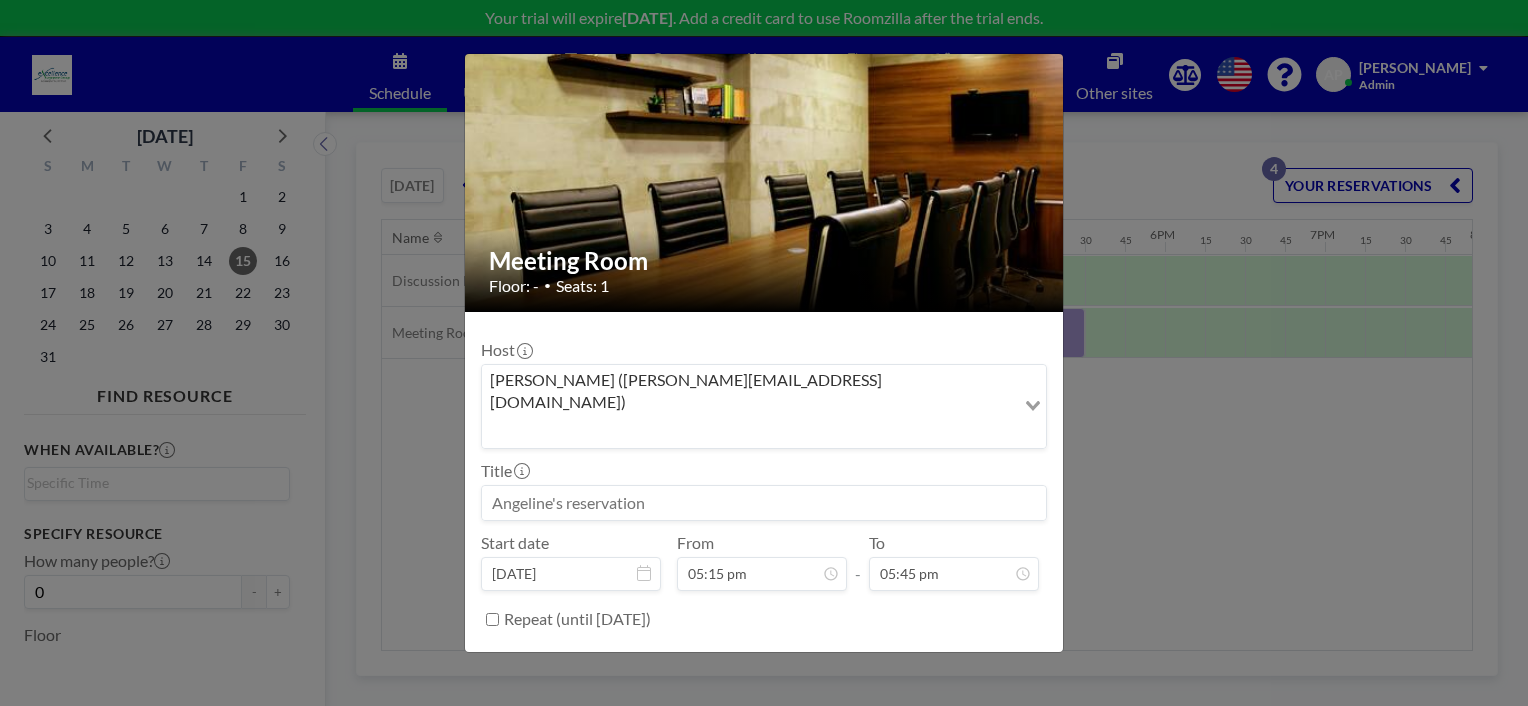 scroll, scrollTop: 2528, scrollLeft: 0, axis: vertical 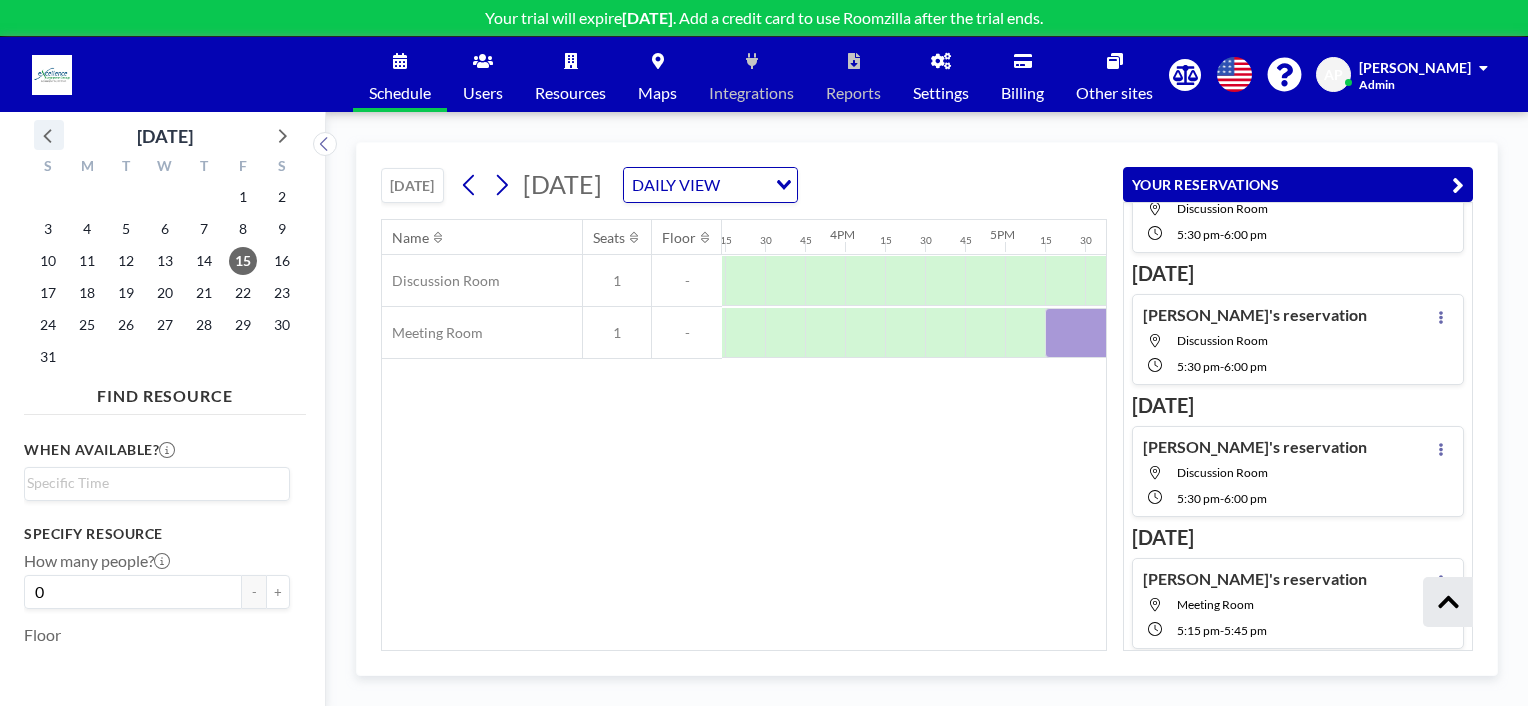 click 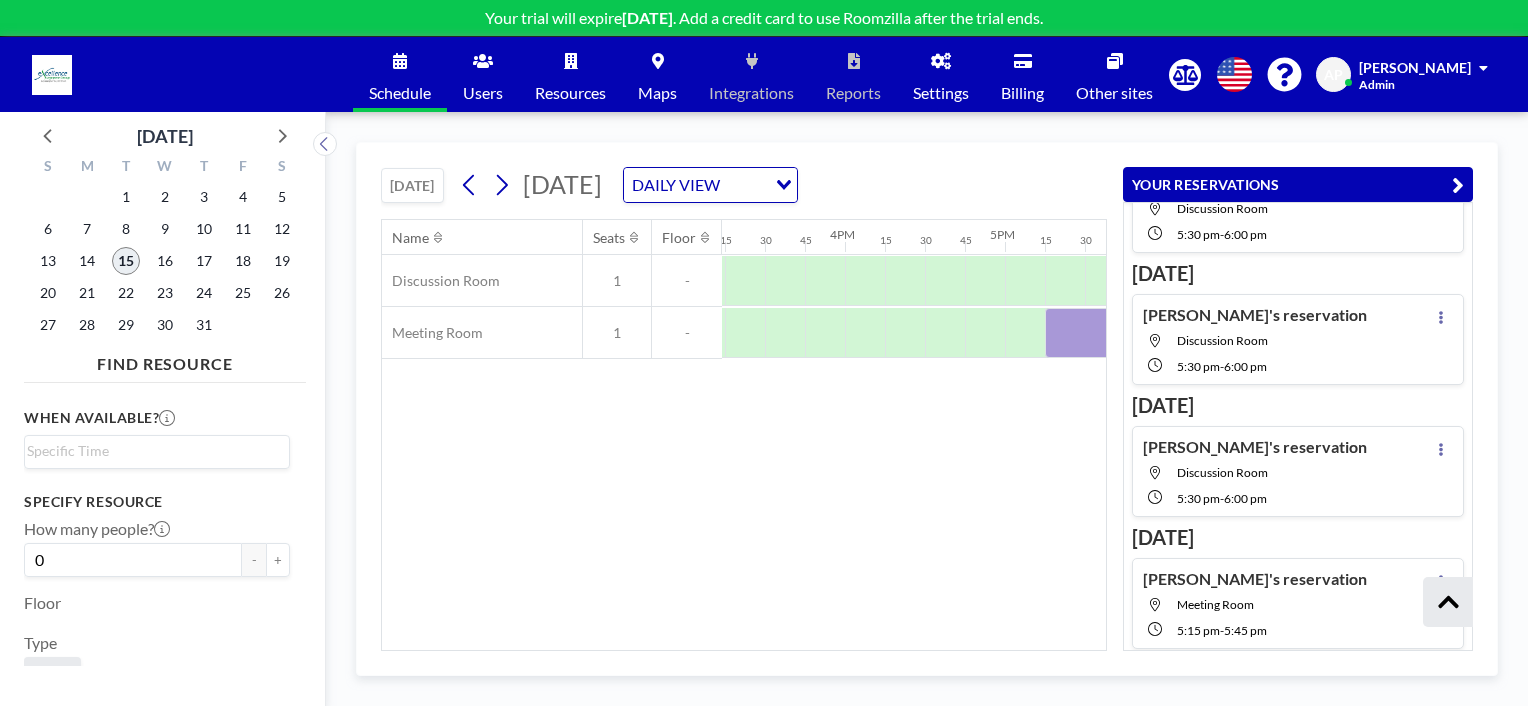 click on "15" at bounding box center [126, 261] 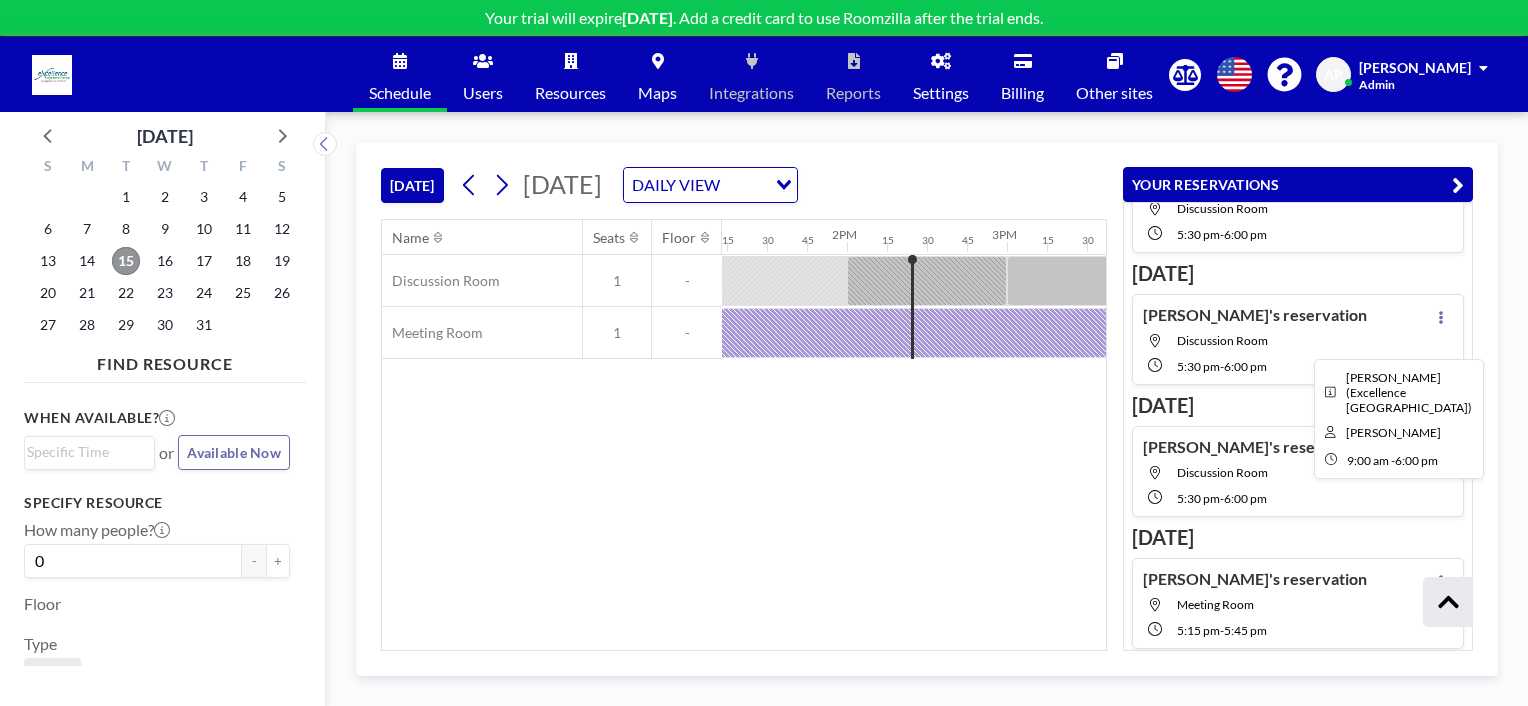 scroll, scrollTop: 0, scrollLeft: 2240, axis: horizontal 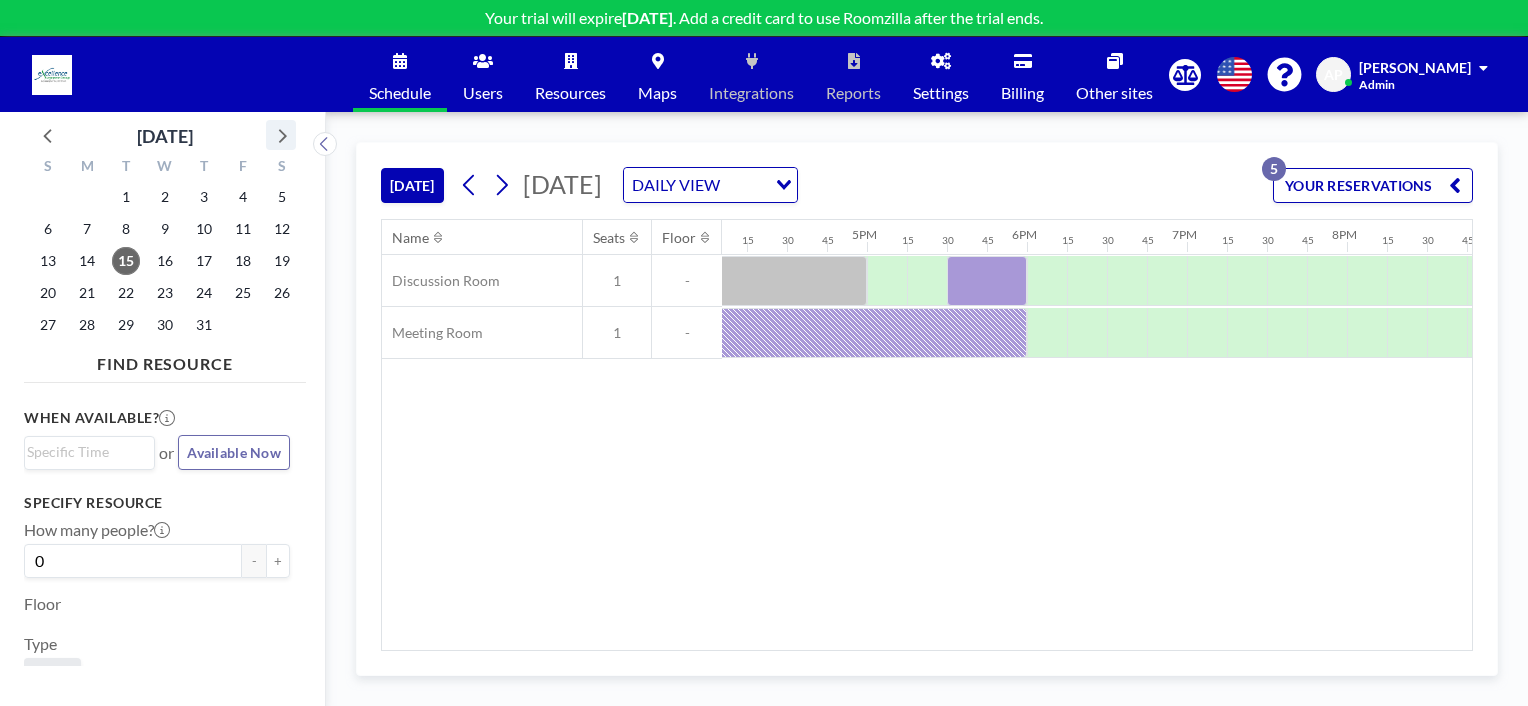 click 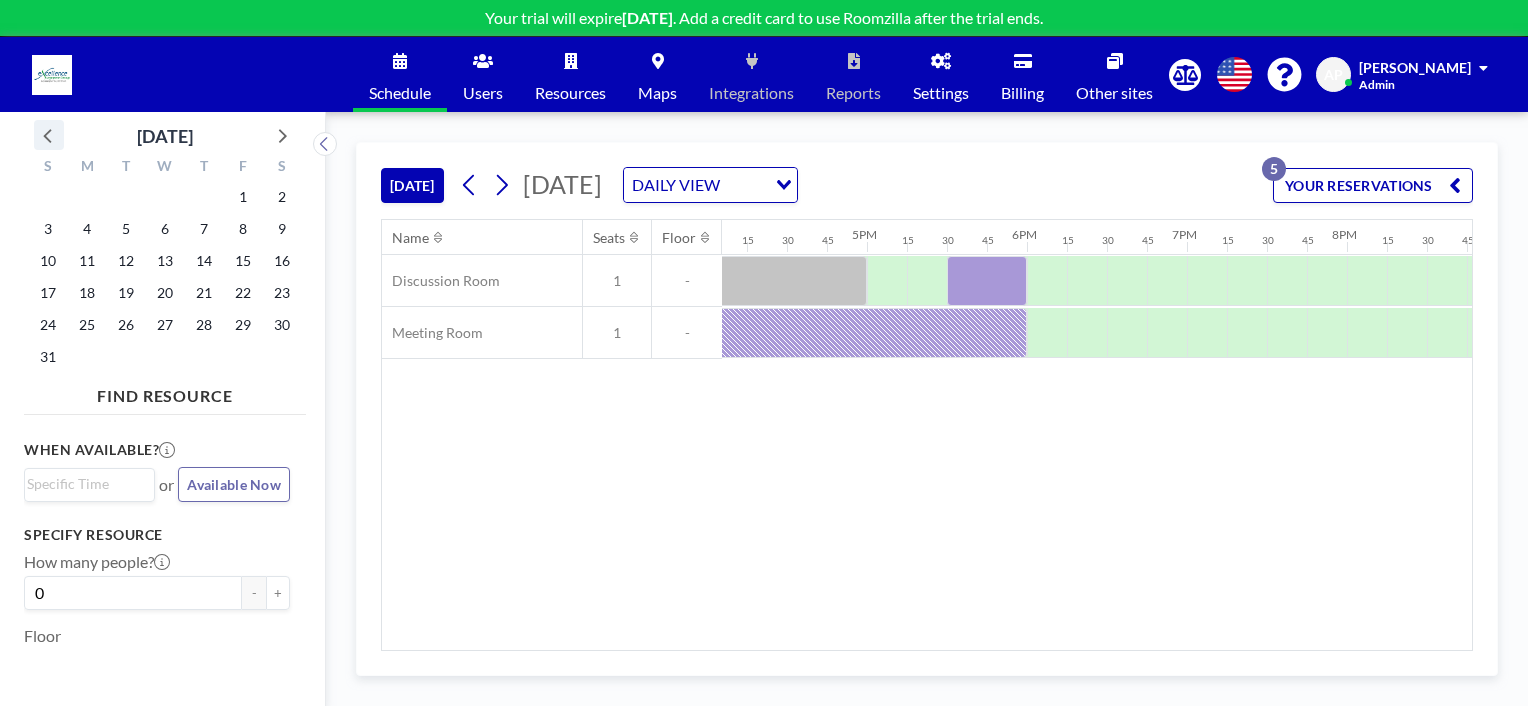 click 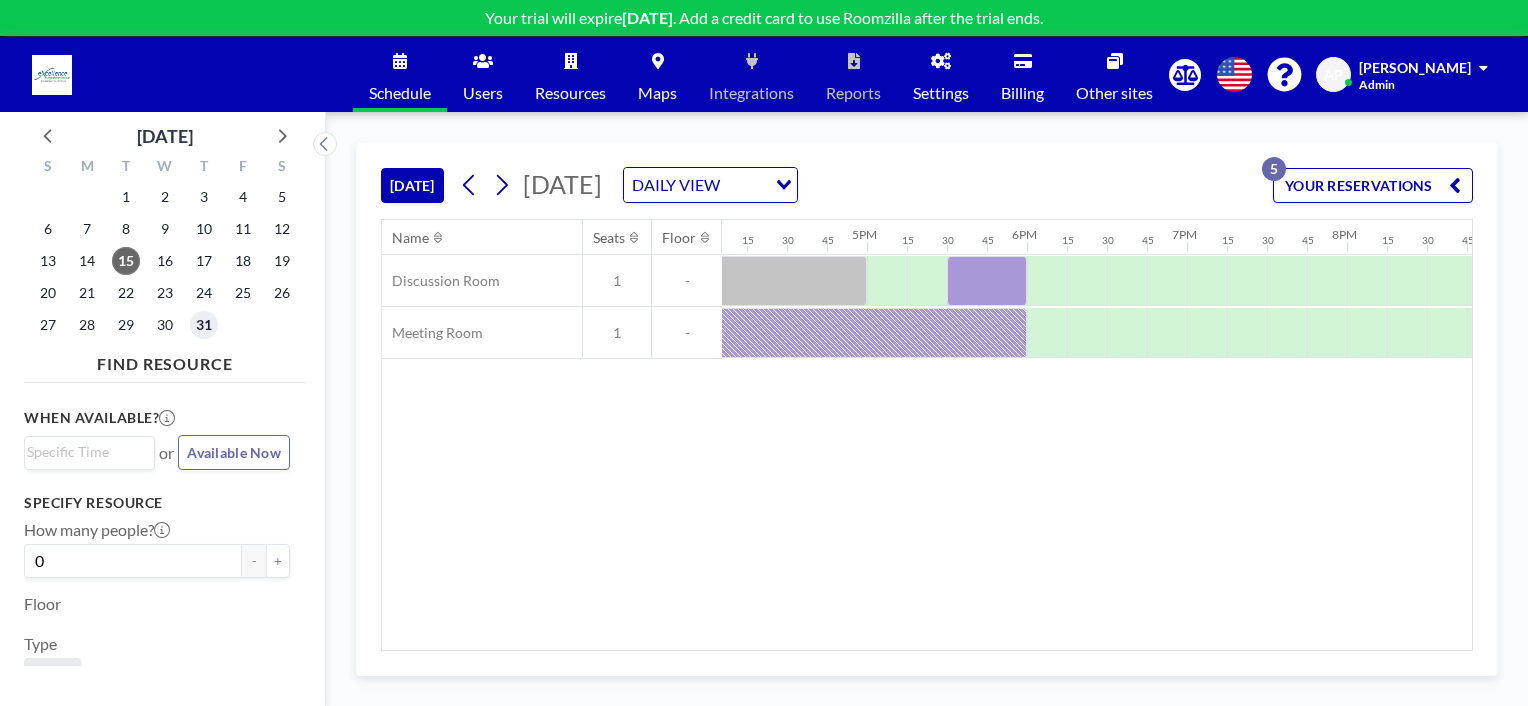 click on "31" at bounding box center (204, 325) 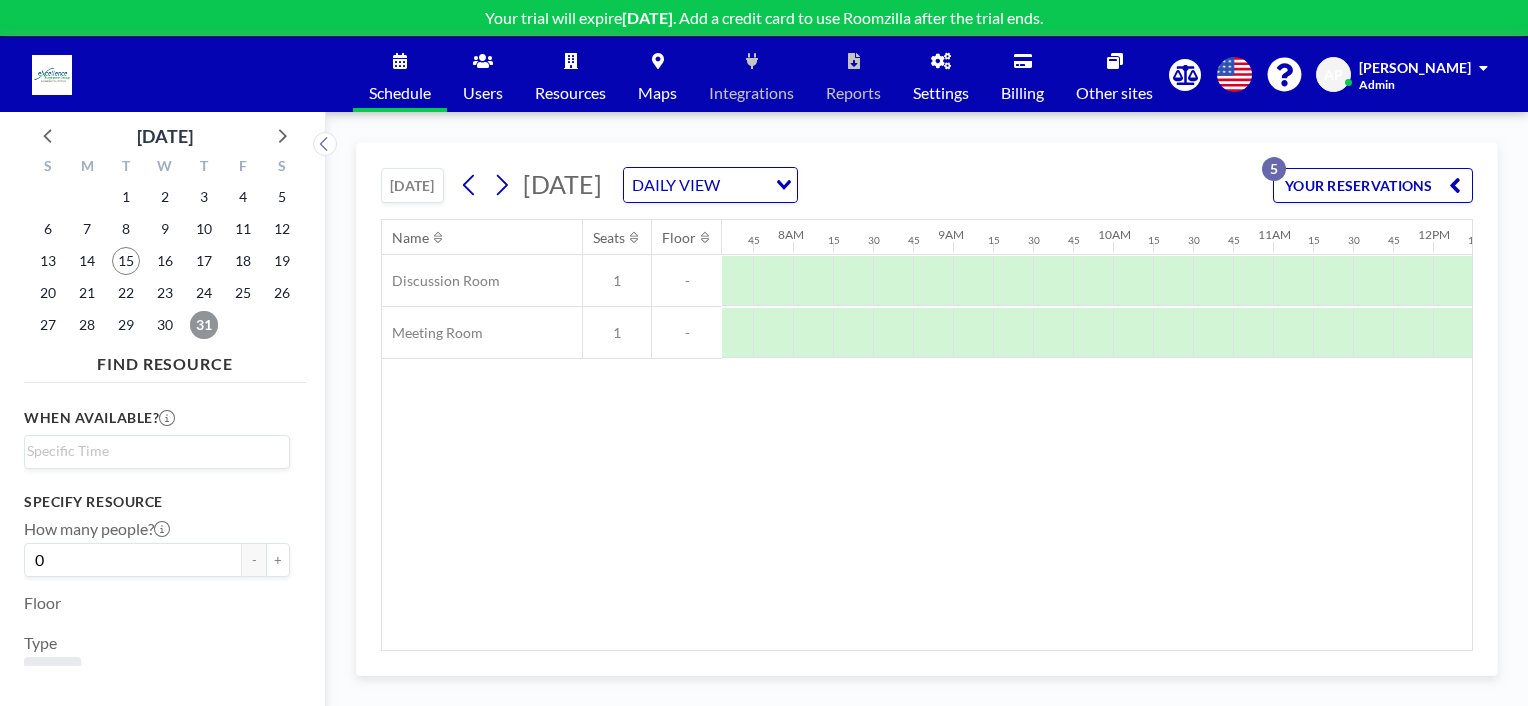 scroll, scrollTop: 0, scrollLeft: 1240, axis: horizontal 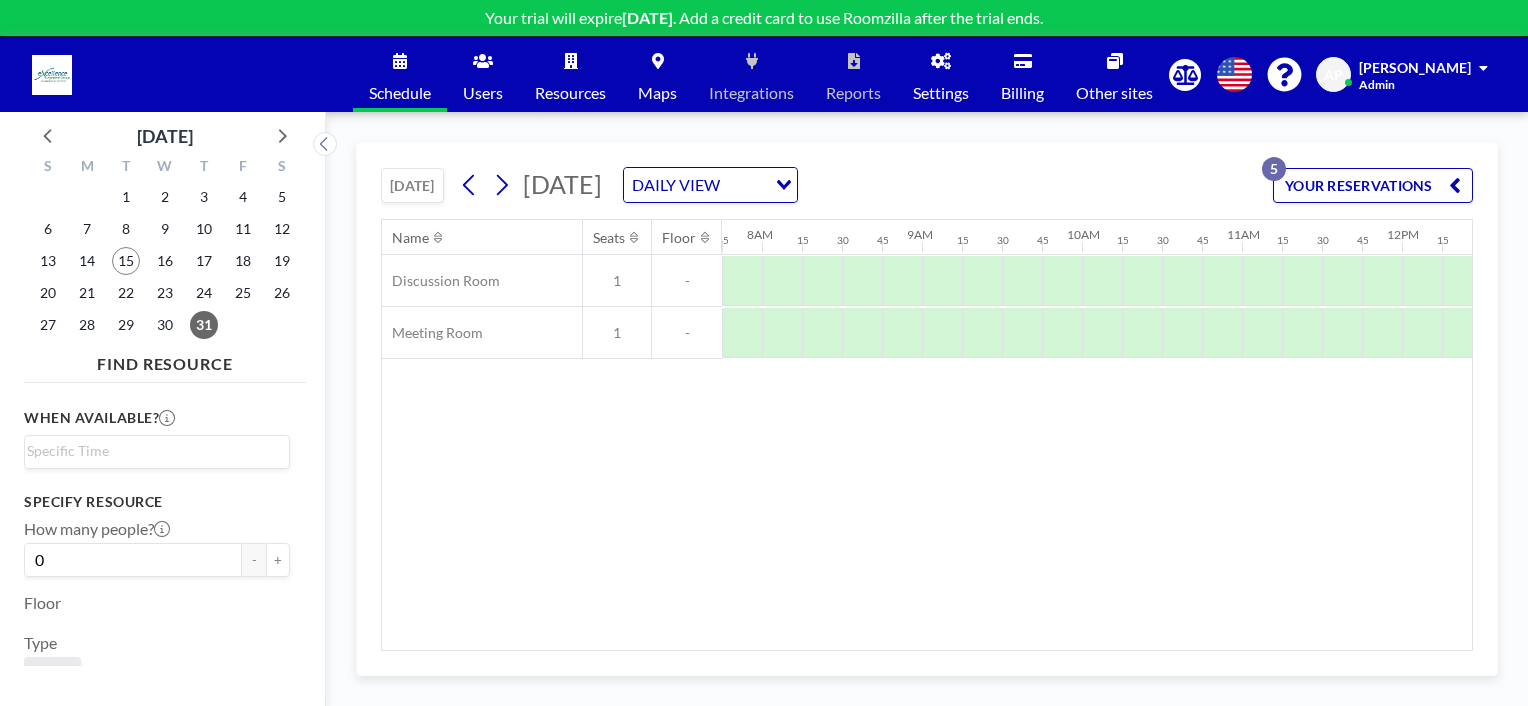 click on "YOUR RESERVATIONS   5" at bounding box center [1373, 185] 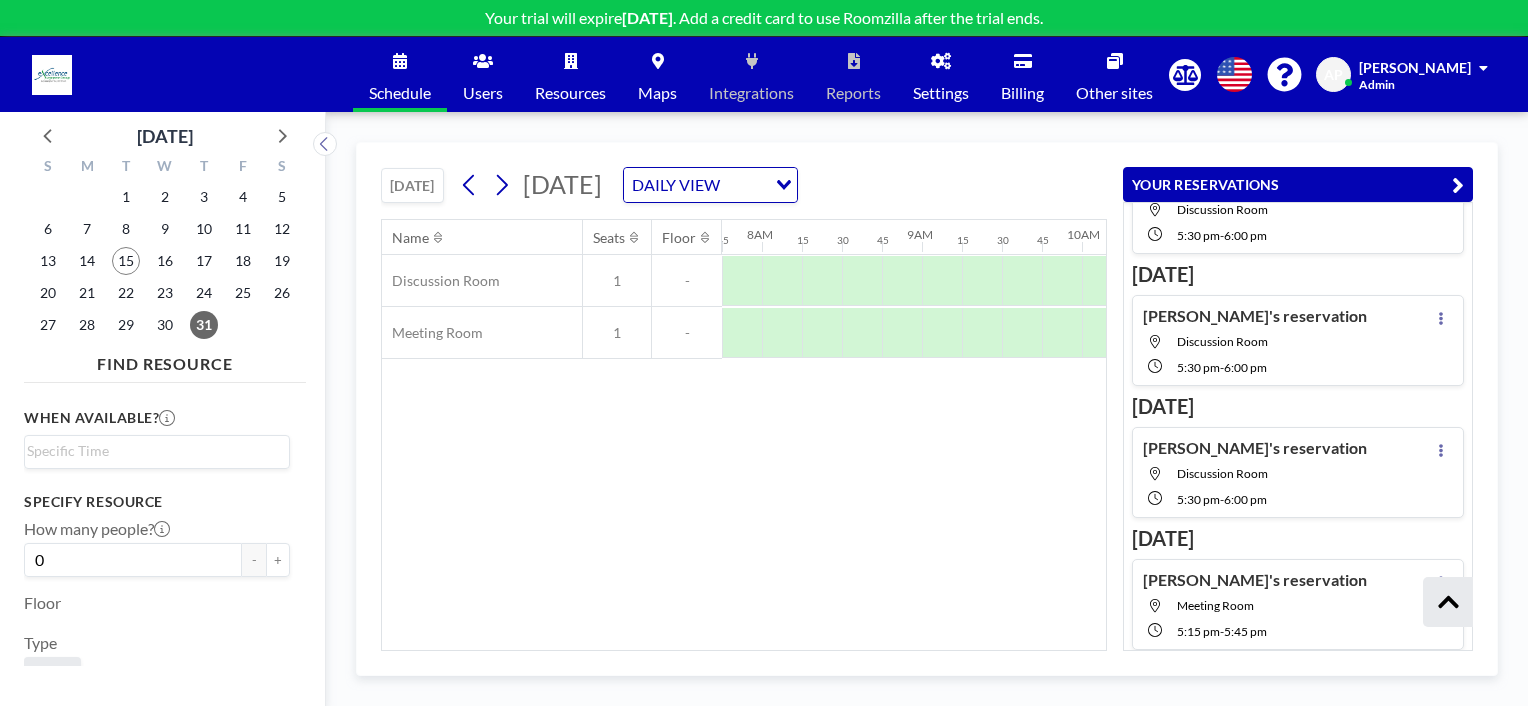 scroll, scrollTop: 206, scrollLeft: 0, axis: vertical 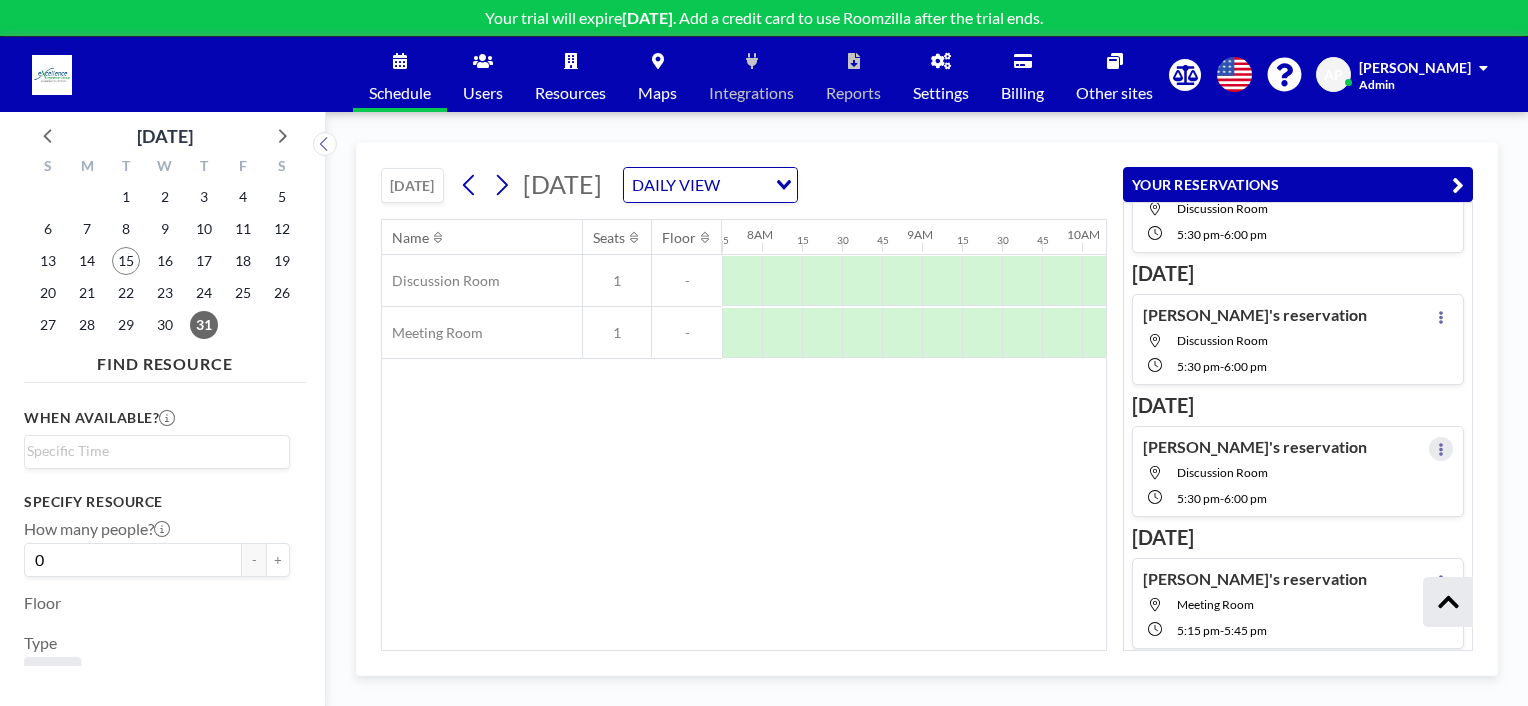 click 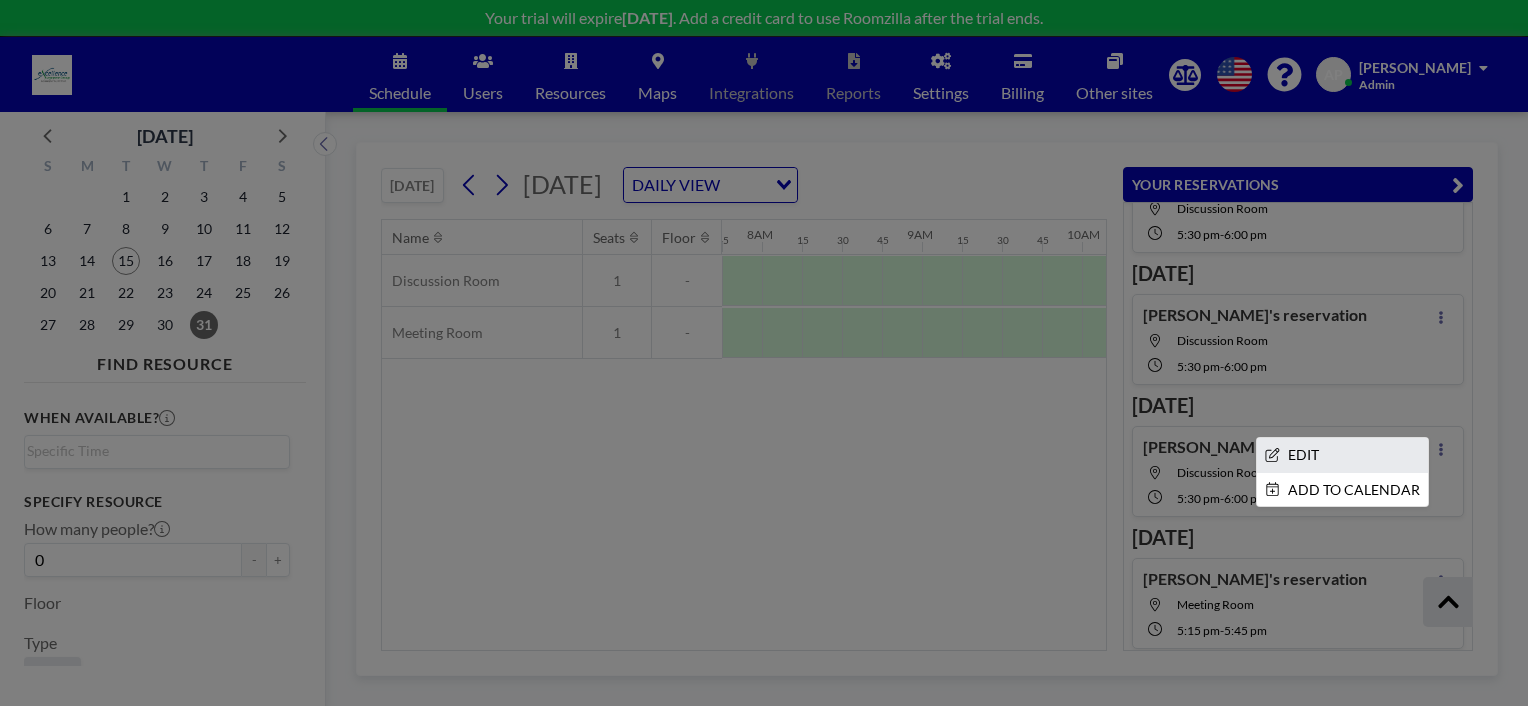 click on "EDIT" at bounding box center (1342, 455) 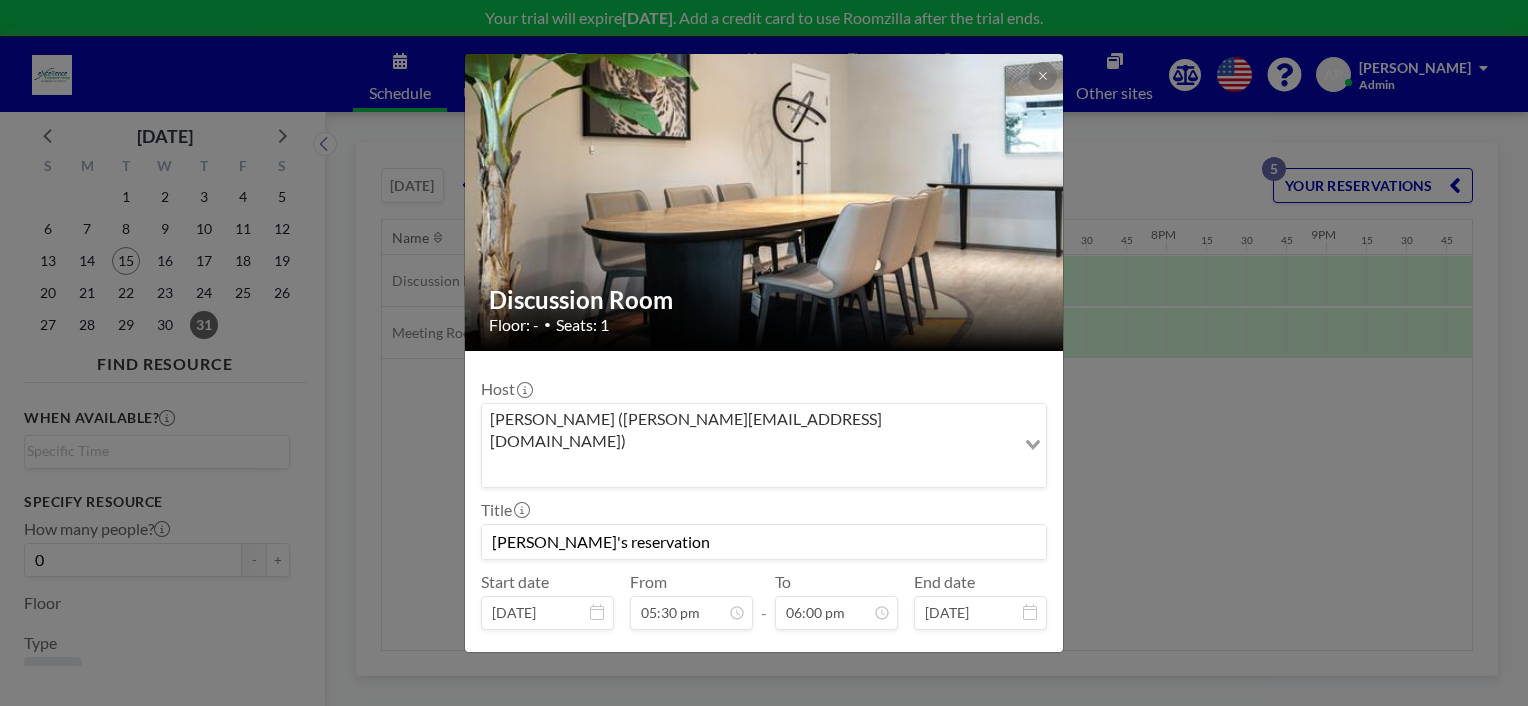 scroll, scrollTop: 0, scrollLeft: 2760, axis: horizontal 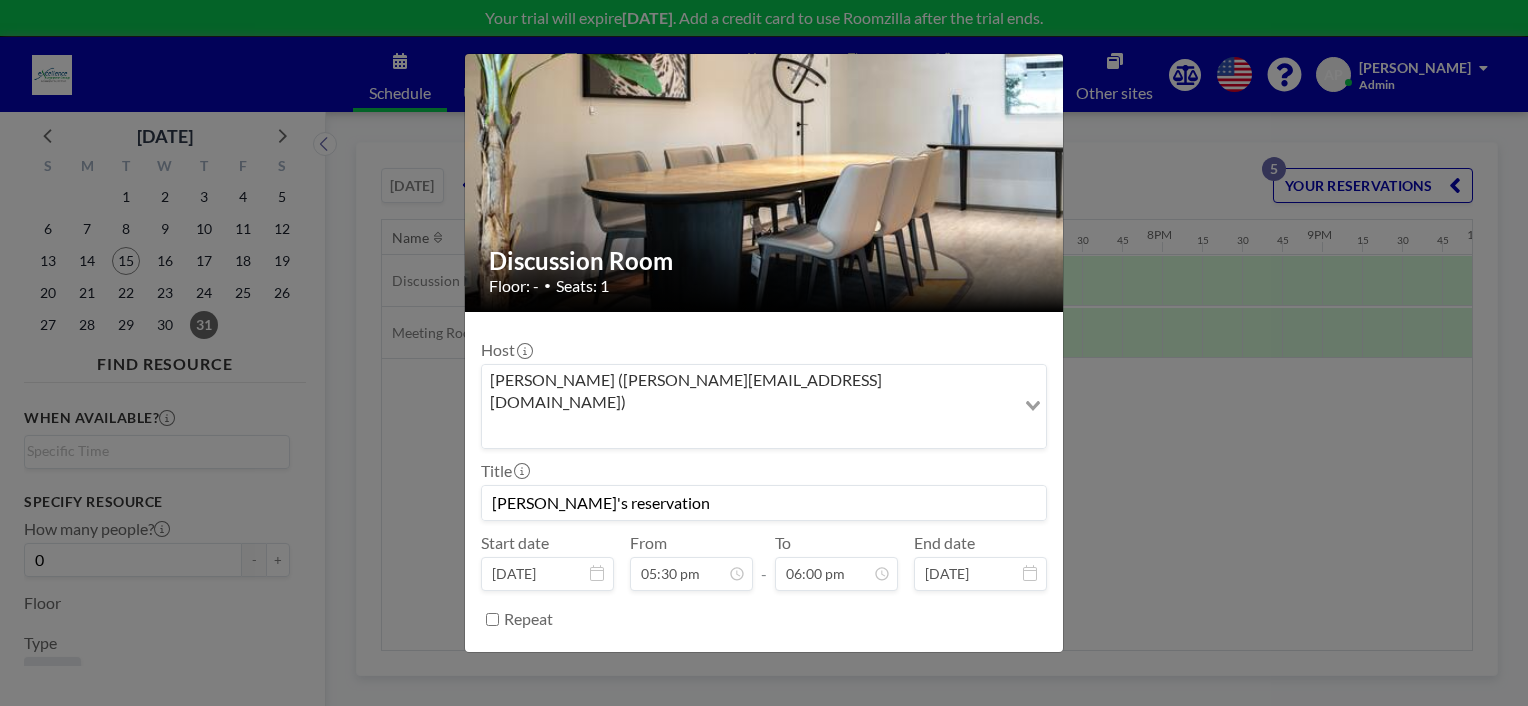 click on "[PERSON_NAME]'s reservation" at bounding box center [764, 503] 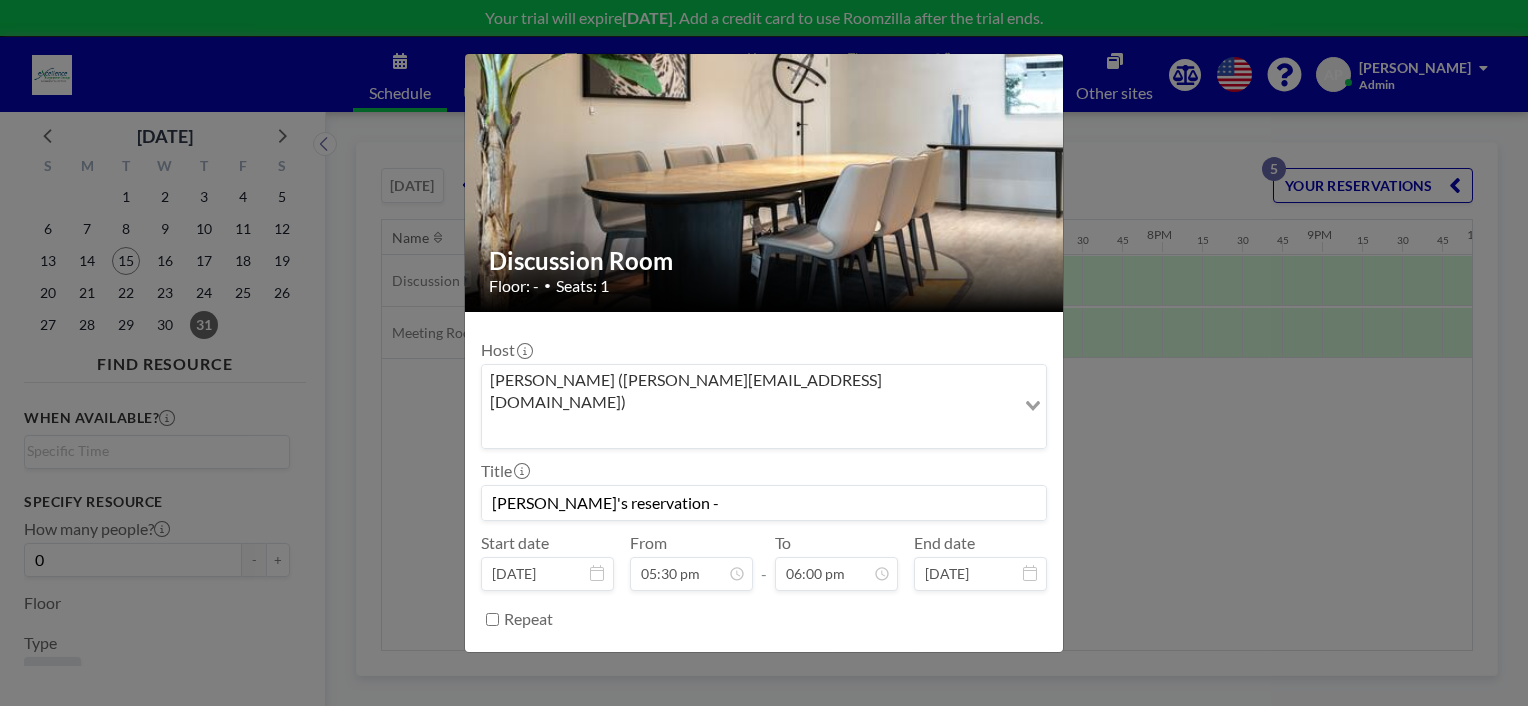 type on "[PERSON_NAME]'s reservation" 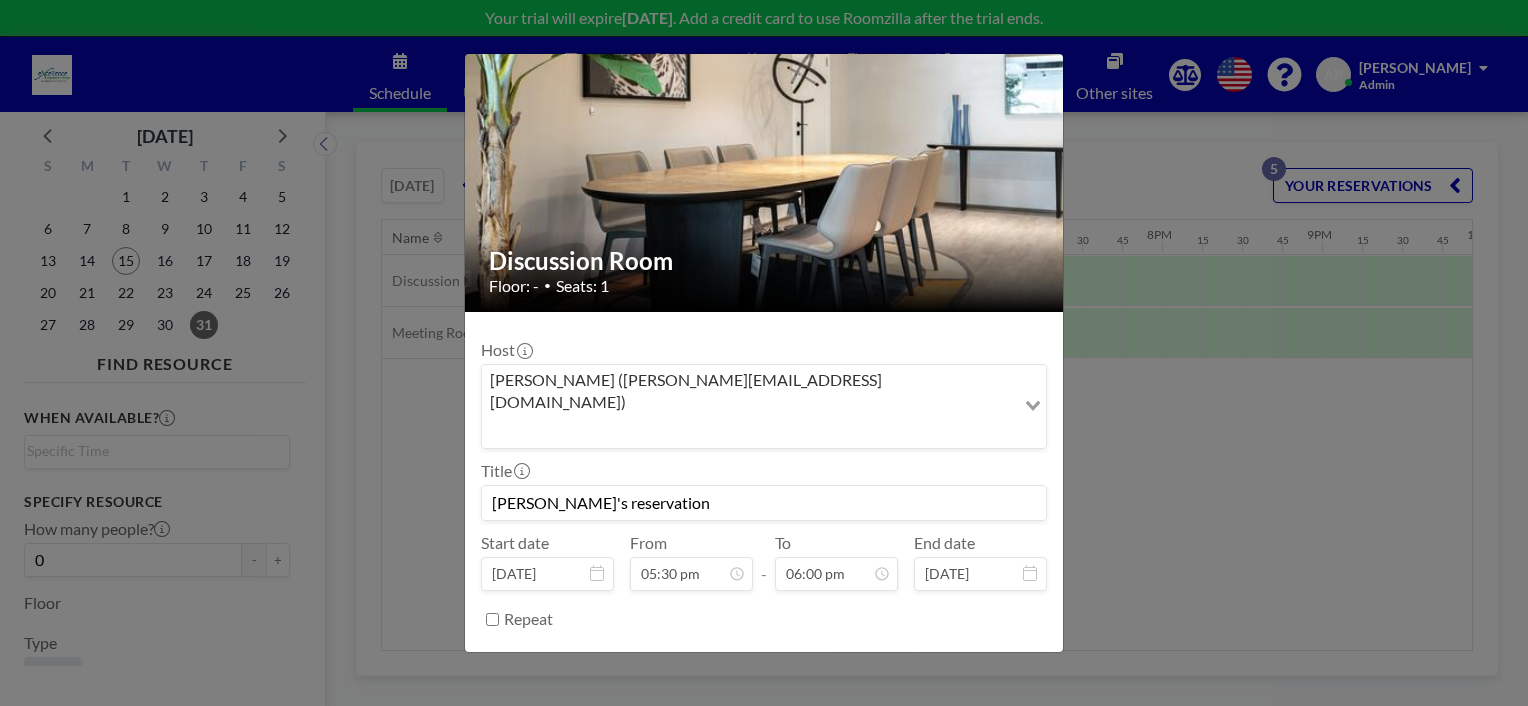 drag, startPoint x: 670, startPoint y: 451, endPoint x: 459, endPoint y: 447, distance: 211.03792 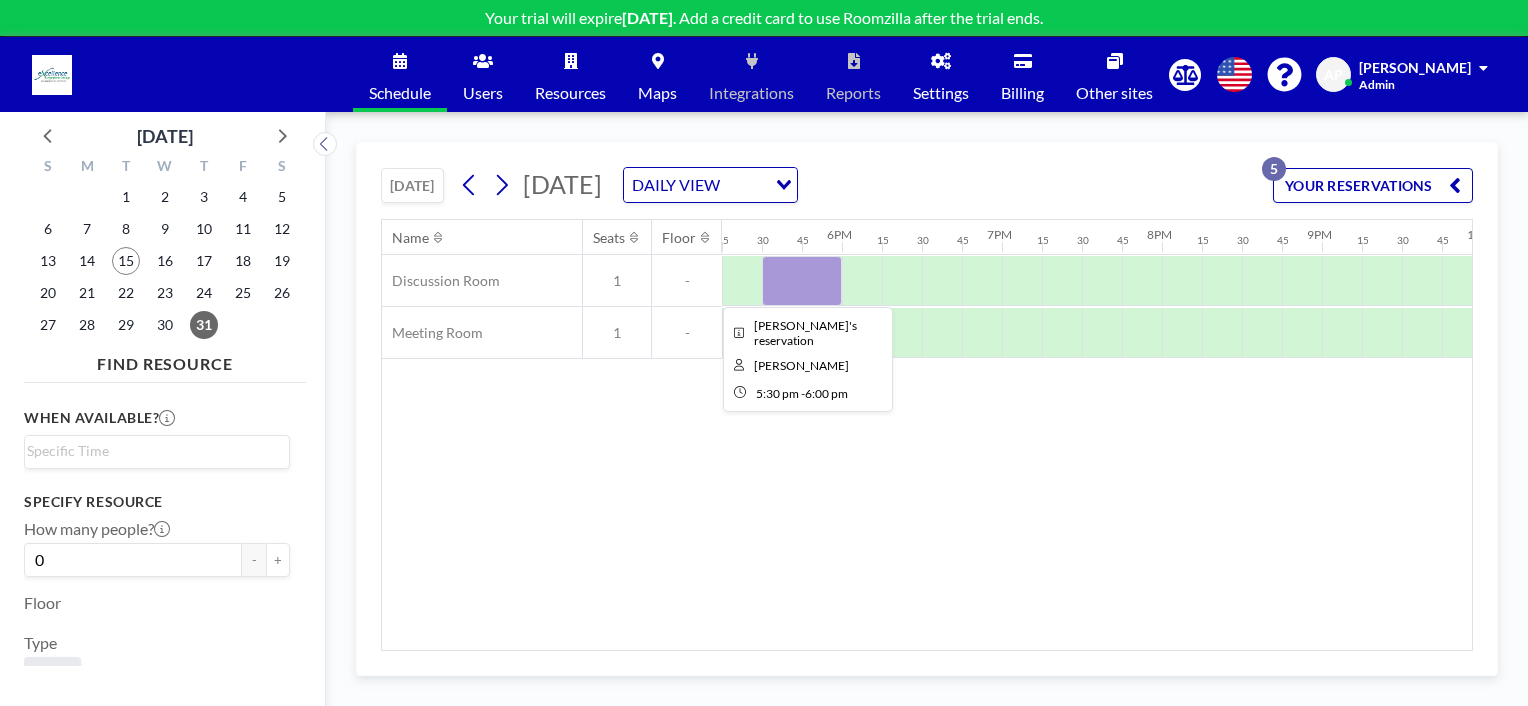 click at bounding box center (802, 281) 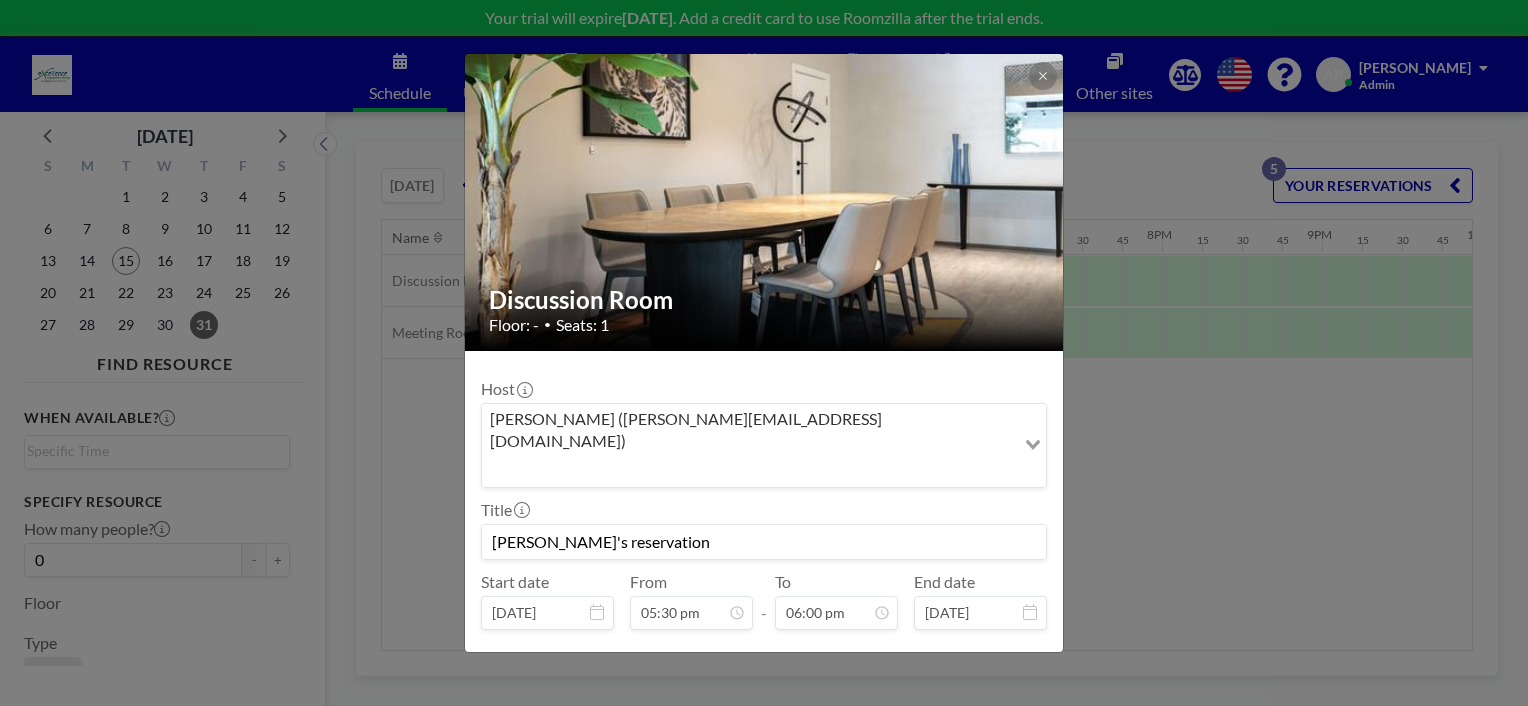 drag, startPoint x: 728, startPoint y: 494, endPoint x: 680, endPoint y: 496, distance: 48.04165 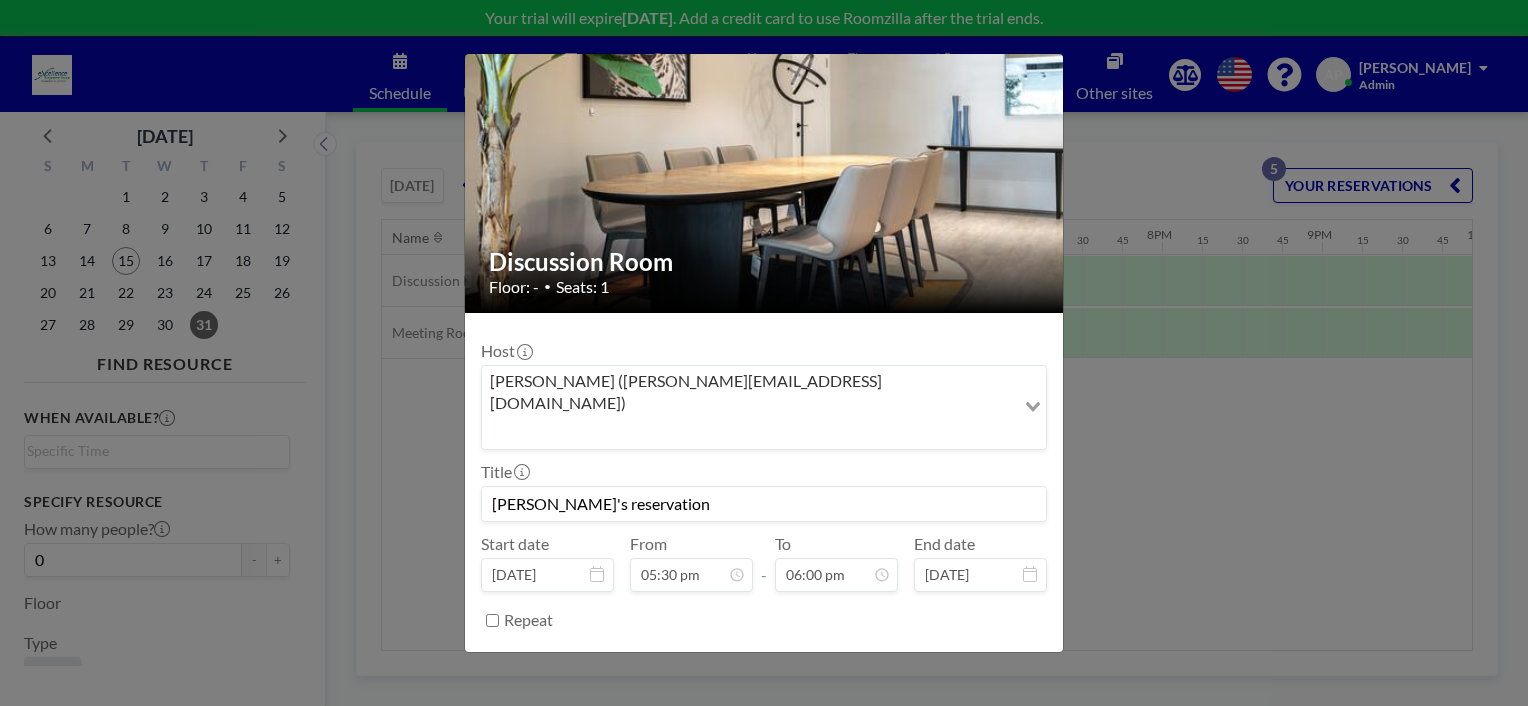 scroll, scrollTop: 39, scrollLeft: 0, axis: vertical 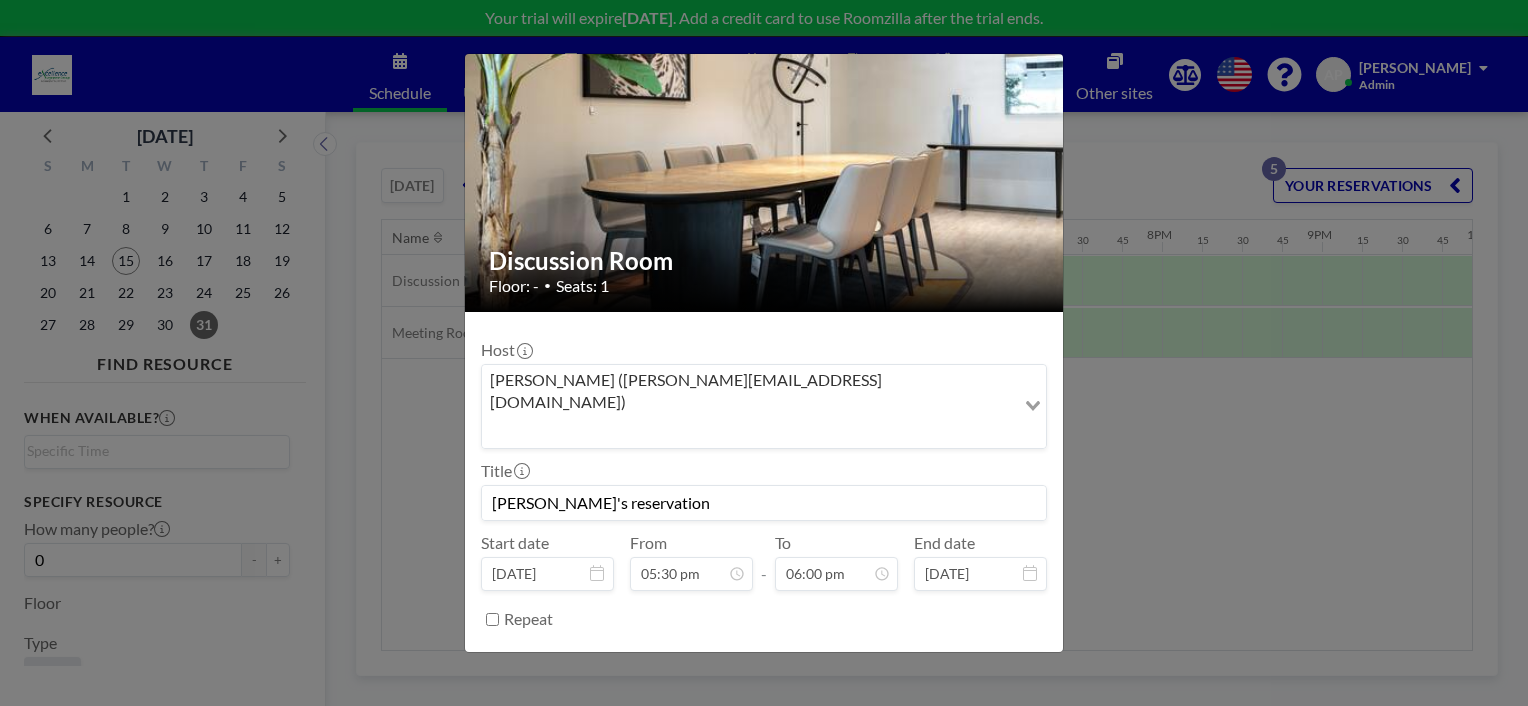 drag, startPoint x: 690, startPoint y: 455, endPoint x: 484, endPoint y: 453, distance: 206.0097 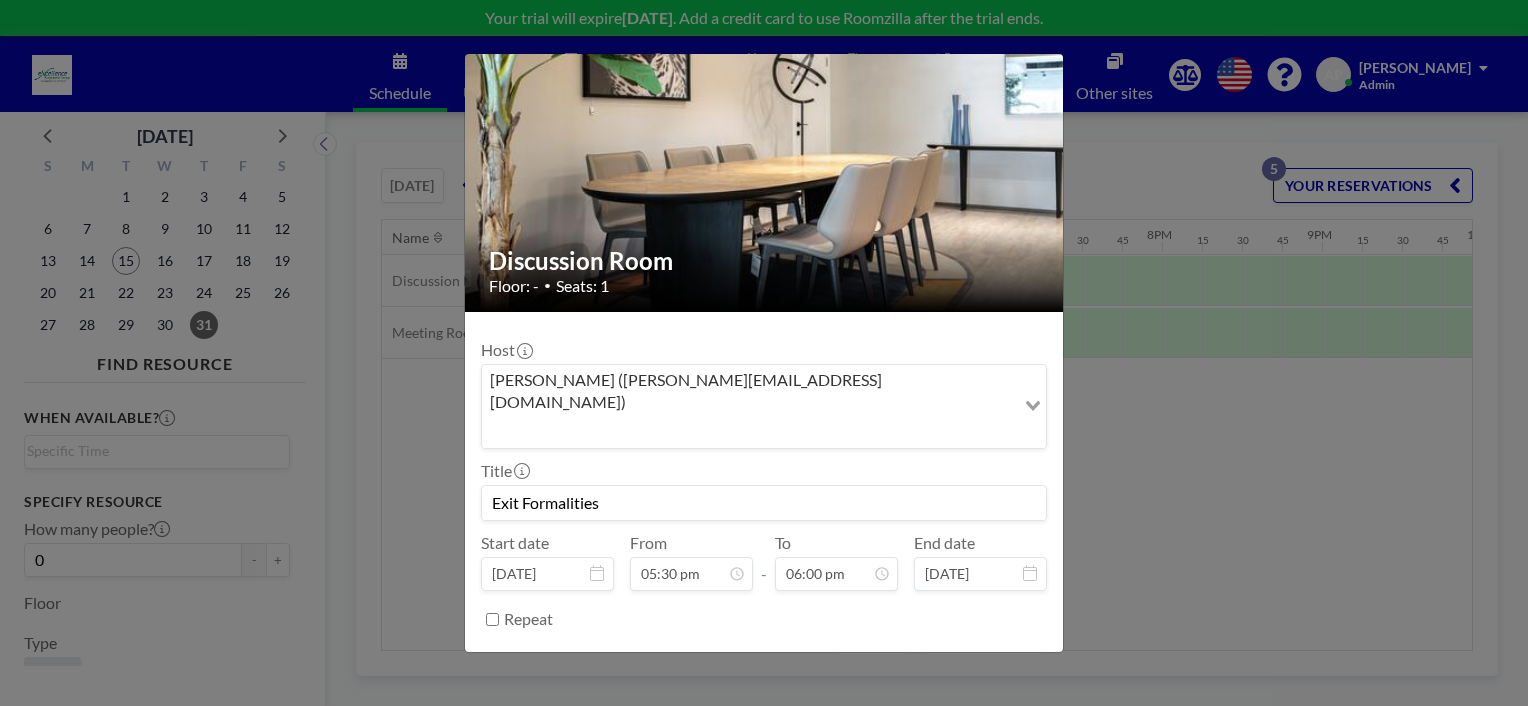 scroll, scrollTop: 2492, scrollLeft: 0, axis: vertical 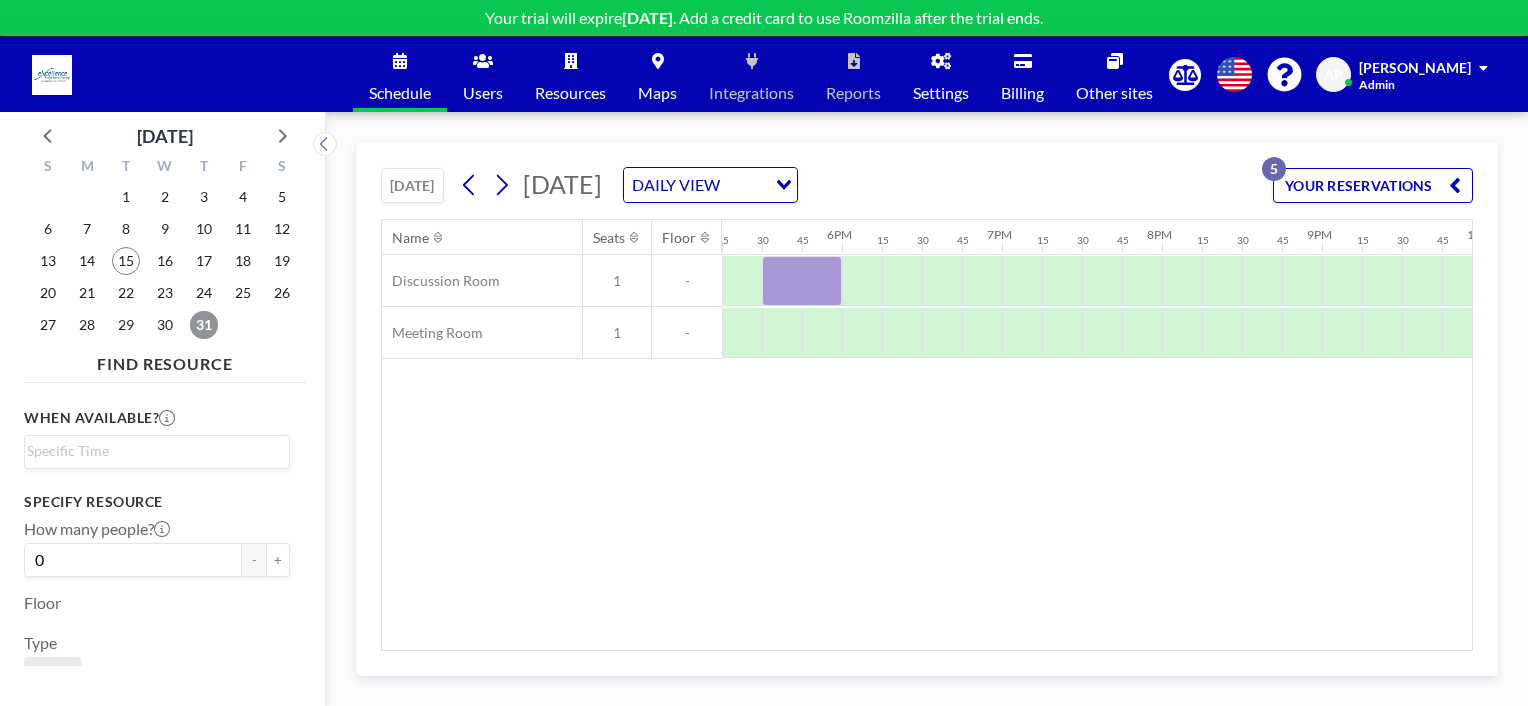 click on "31" at bounding box center [204, 325] 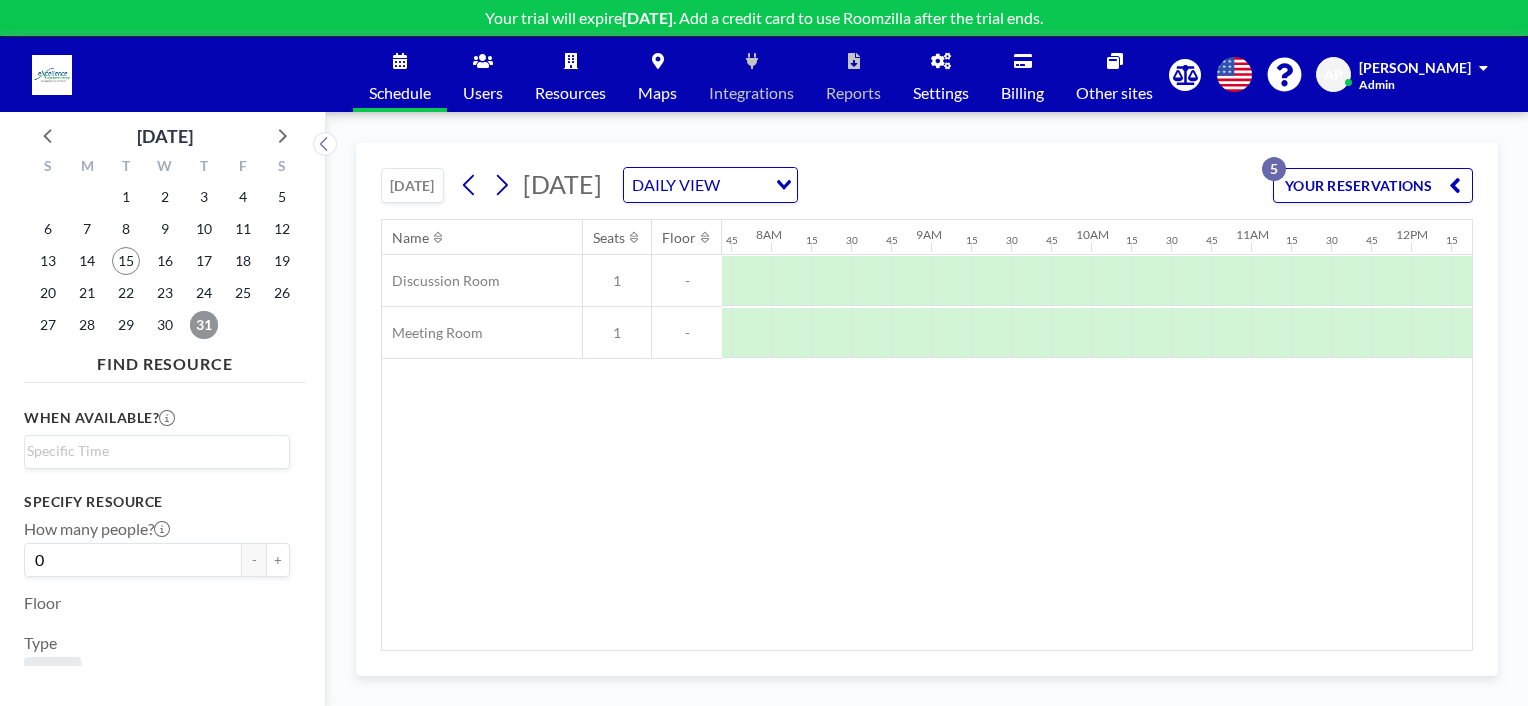scroll, scrollTop: 0, scrollLeft: 1240, axis: horizontal 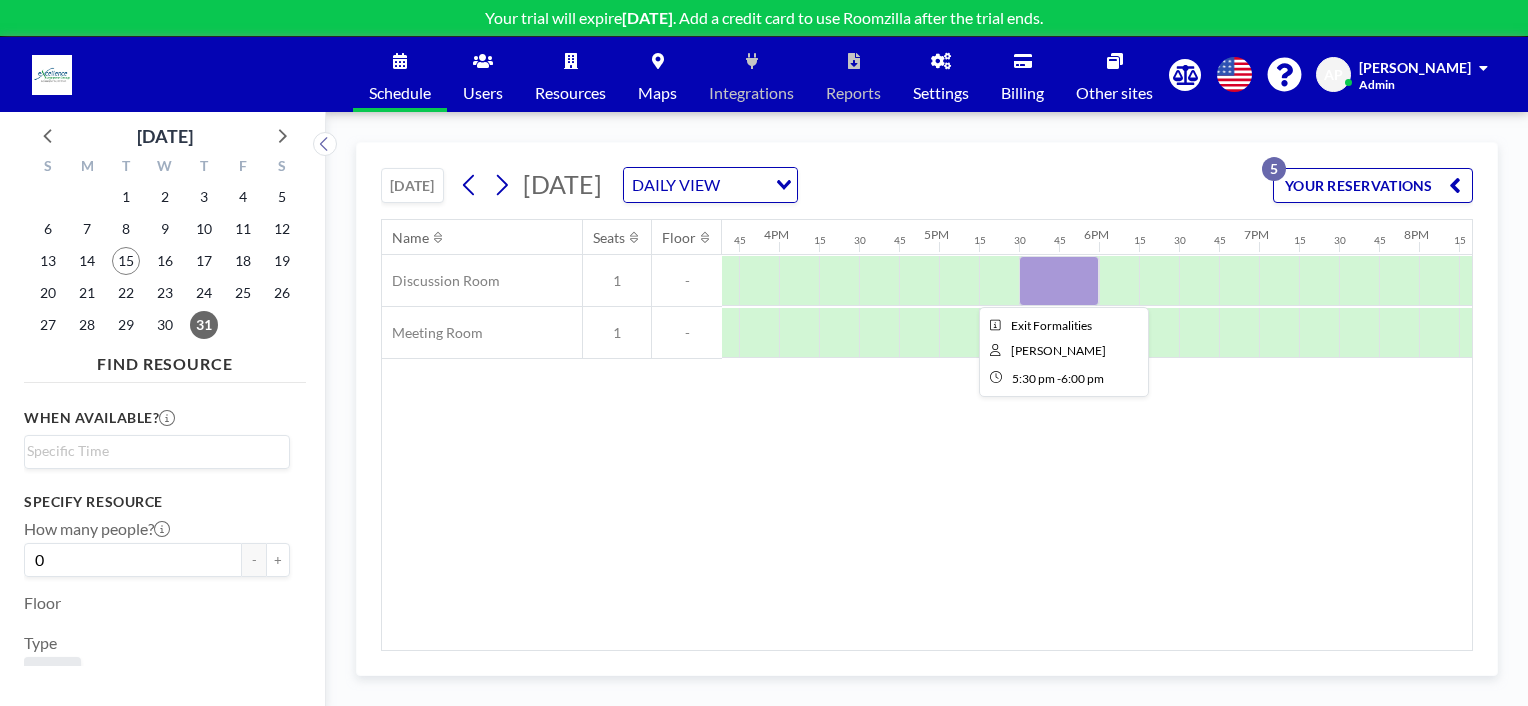 click at bounding box center [1059, 281] 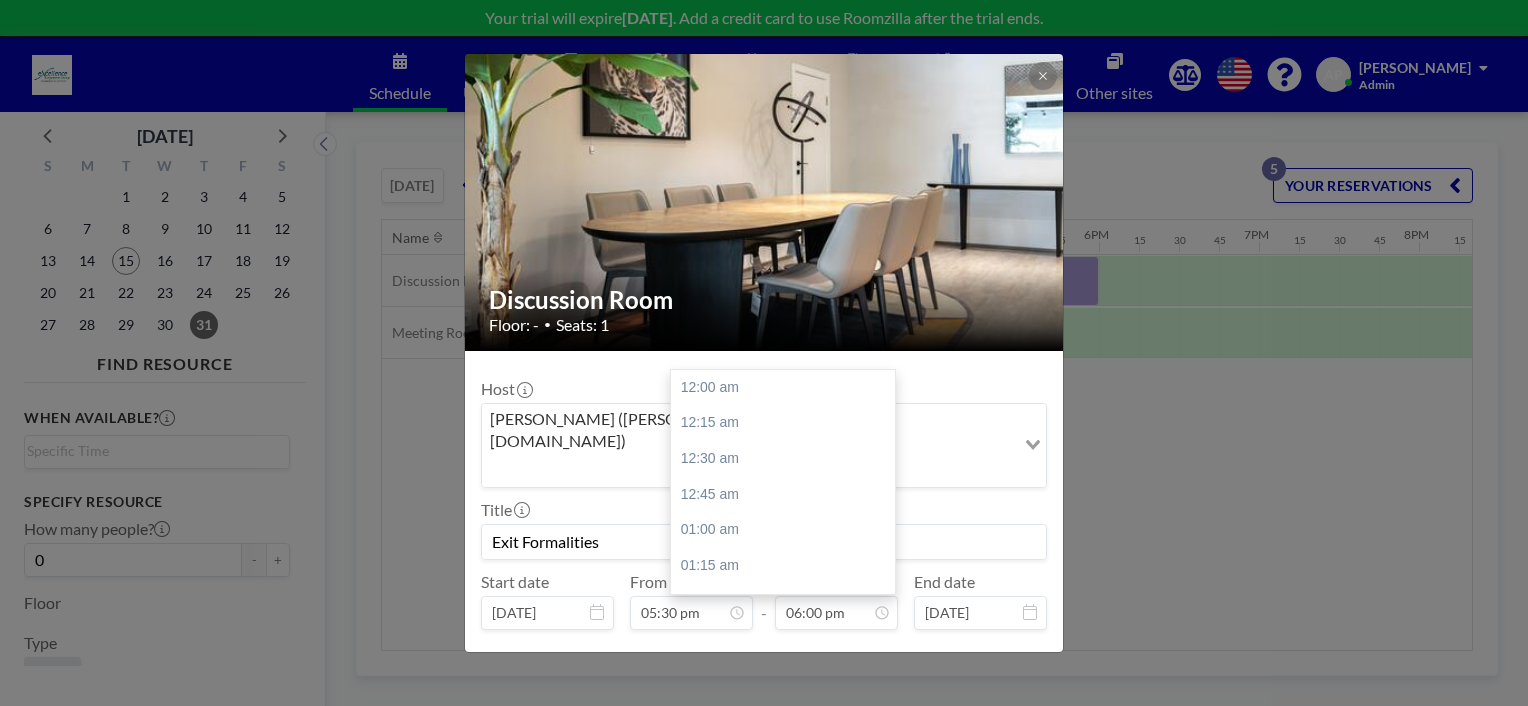 scroll, scrollTop: 2563, scrollLeft: 0, axis: vertical 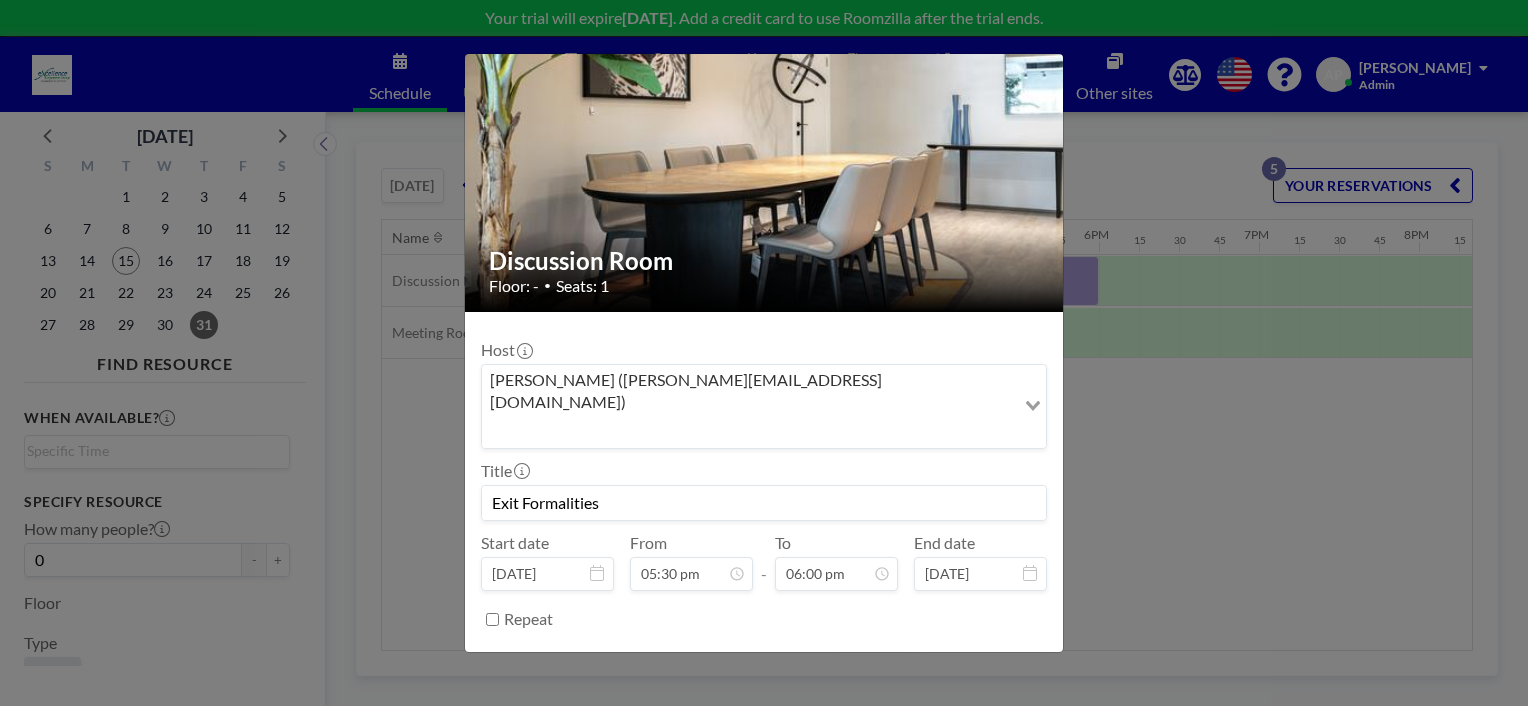 drag, startPoint x: 628, startPoint y: 452, endPoint x: 638, endPoint y: 447, distance: 11.18034 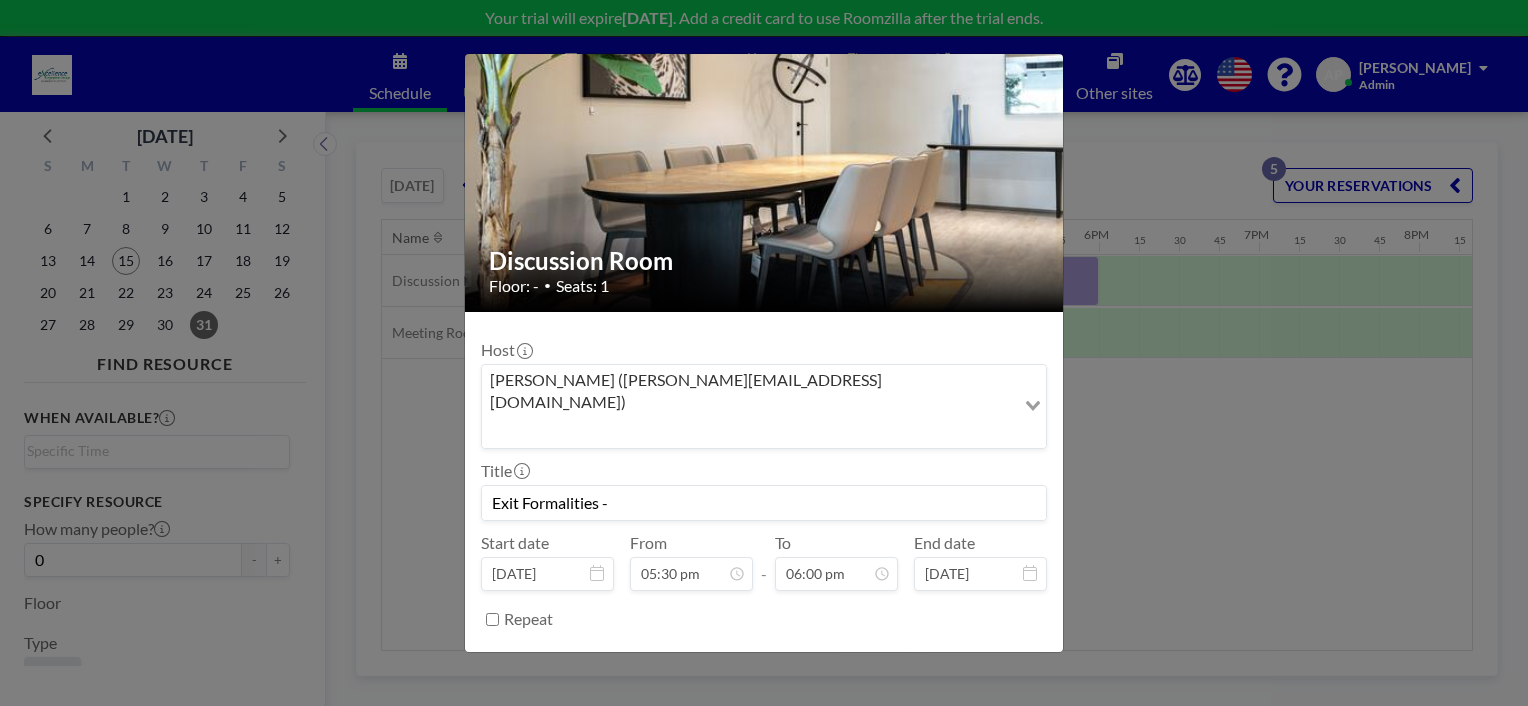 type on "Exit Formalities -" 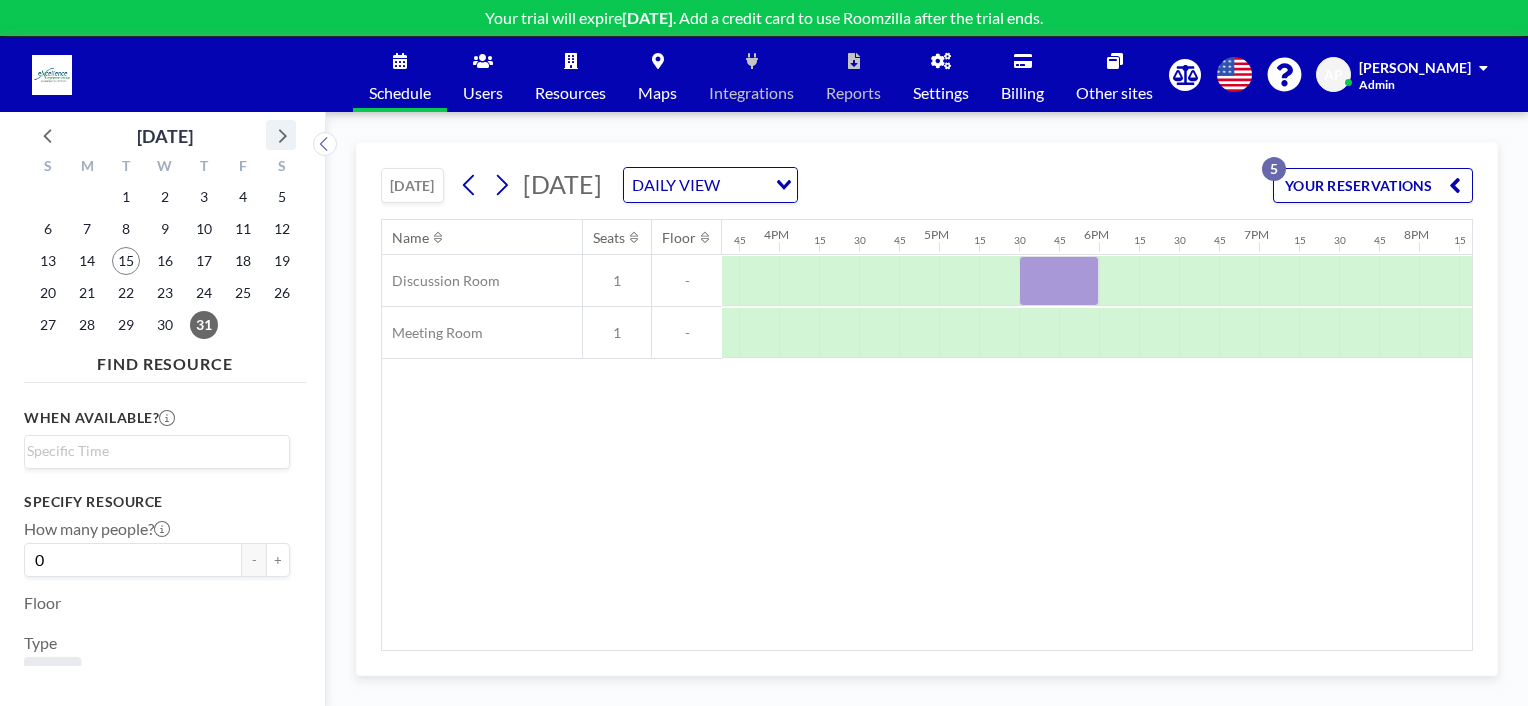 click 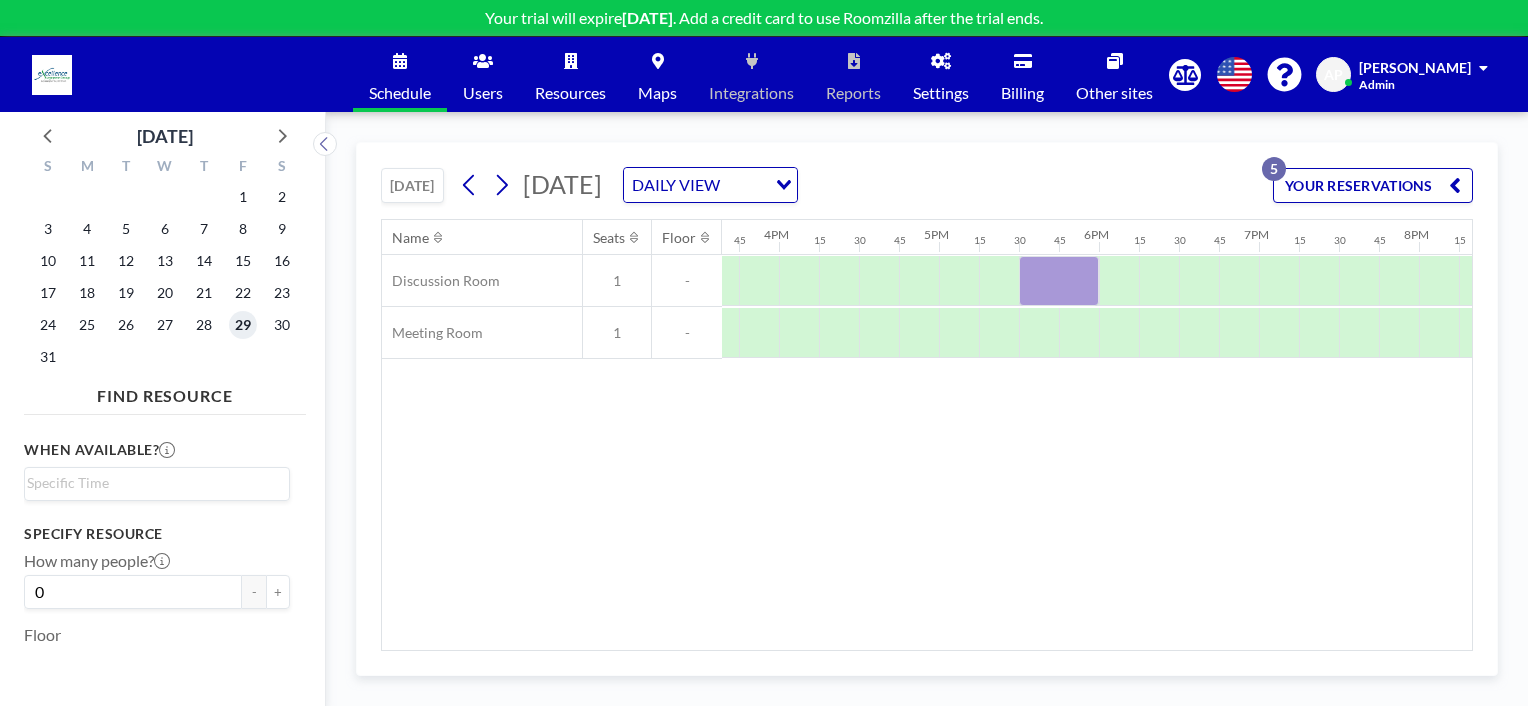click on "29" at bounding box center (243, 325) 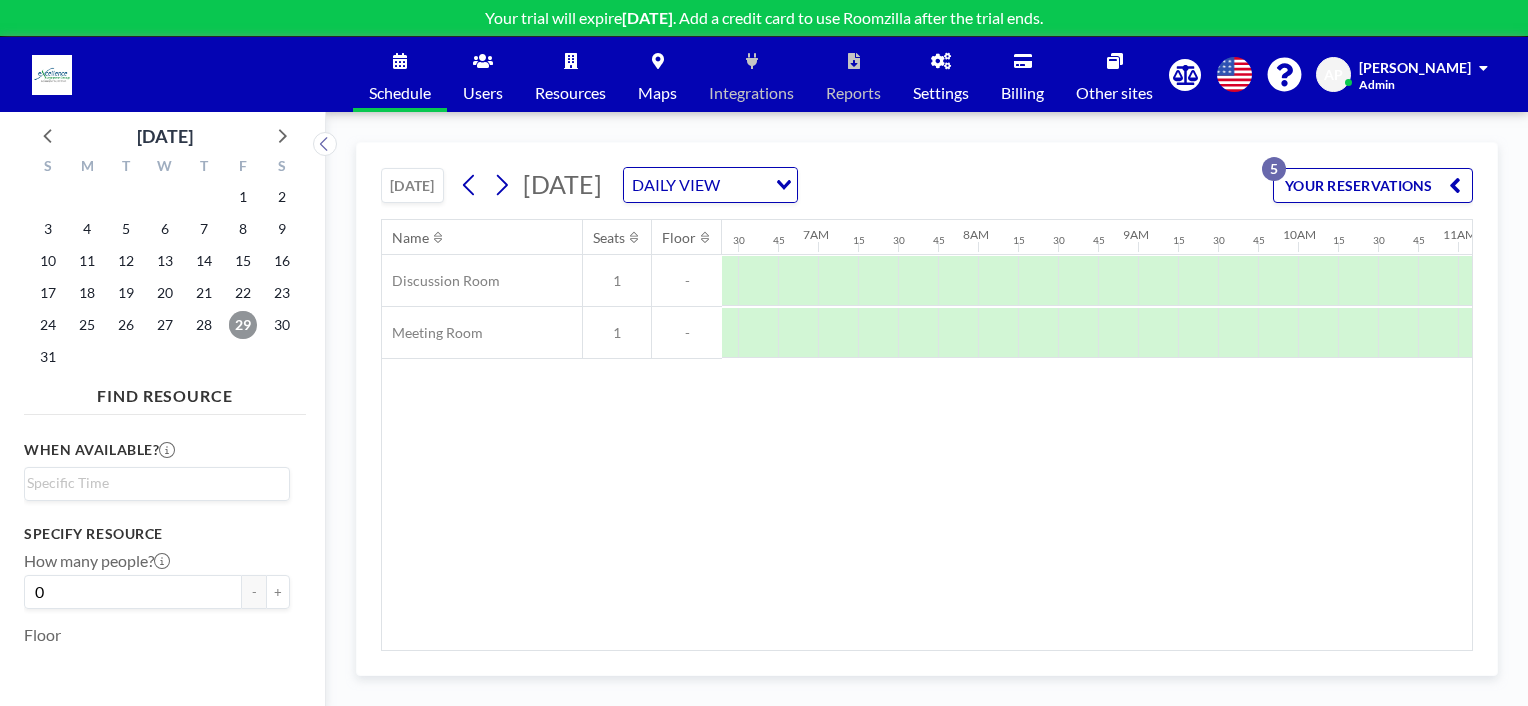 scroll, scrollTop: 0, scrollLeft: 1240, axis: horizontal 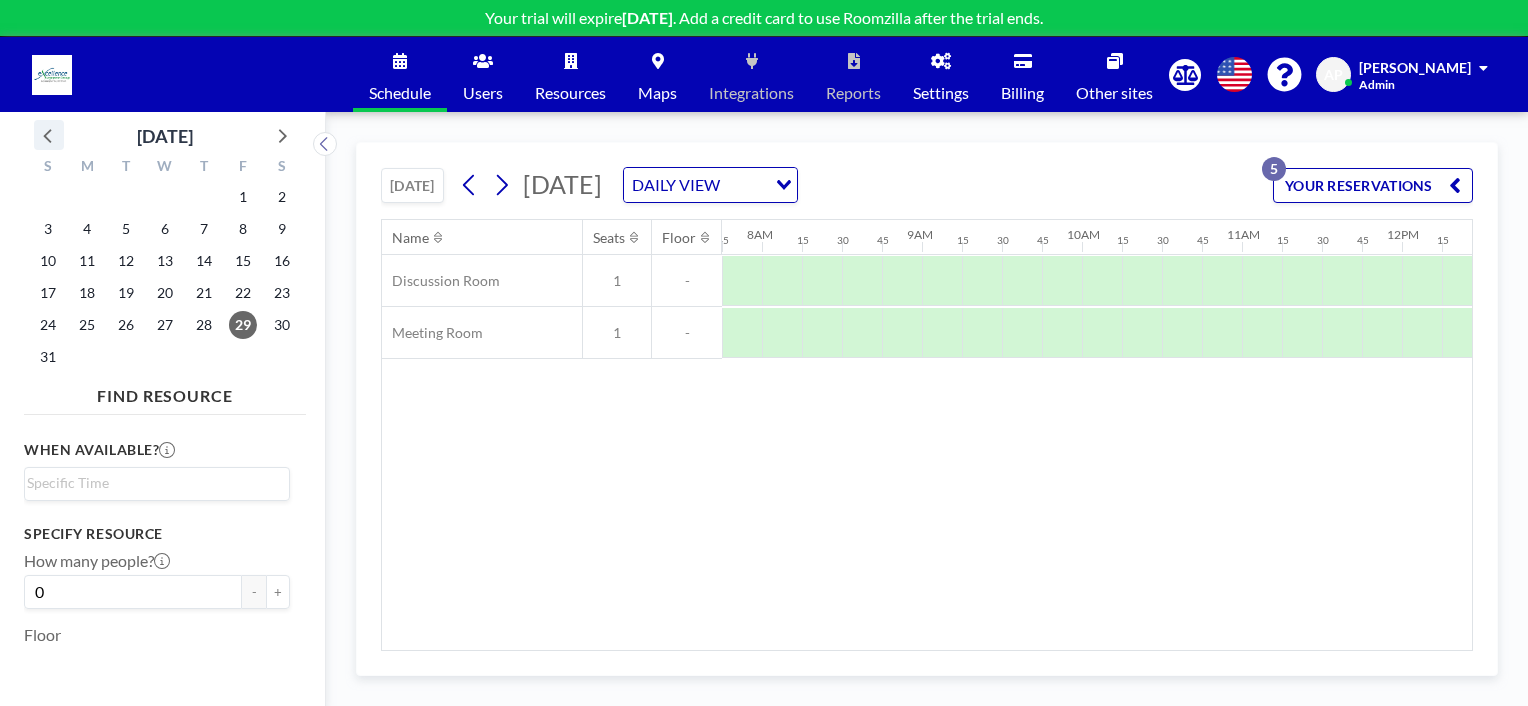 click 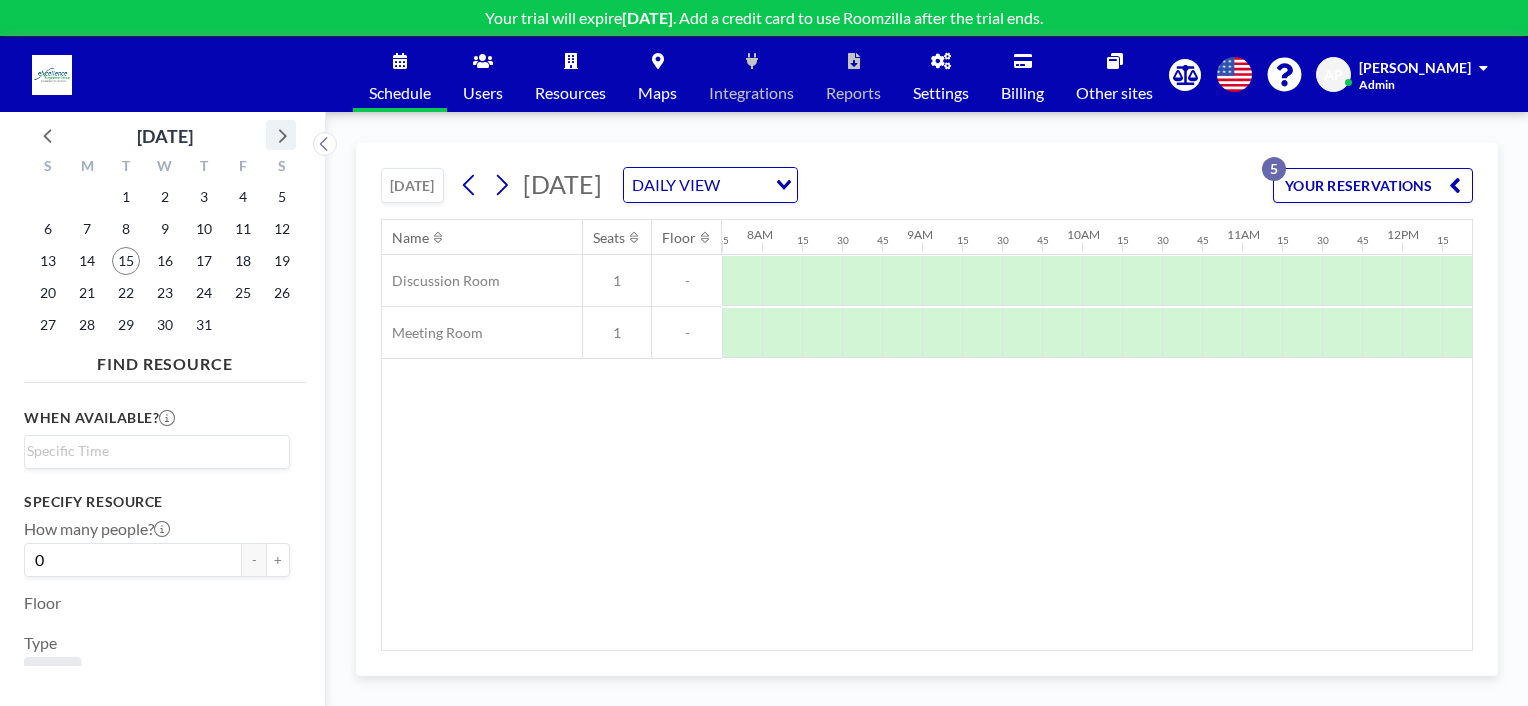 click 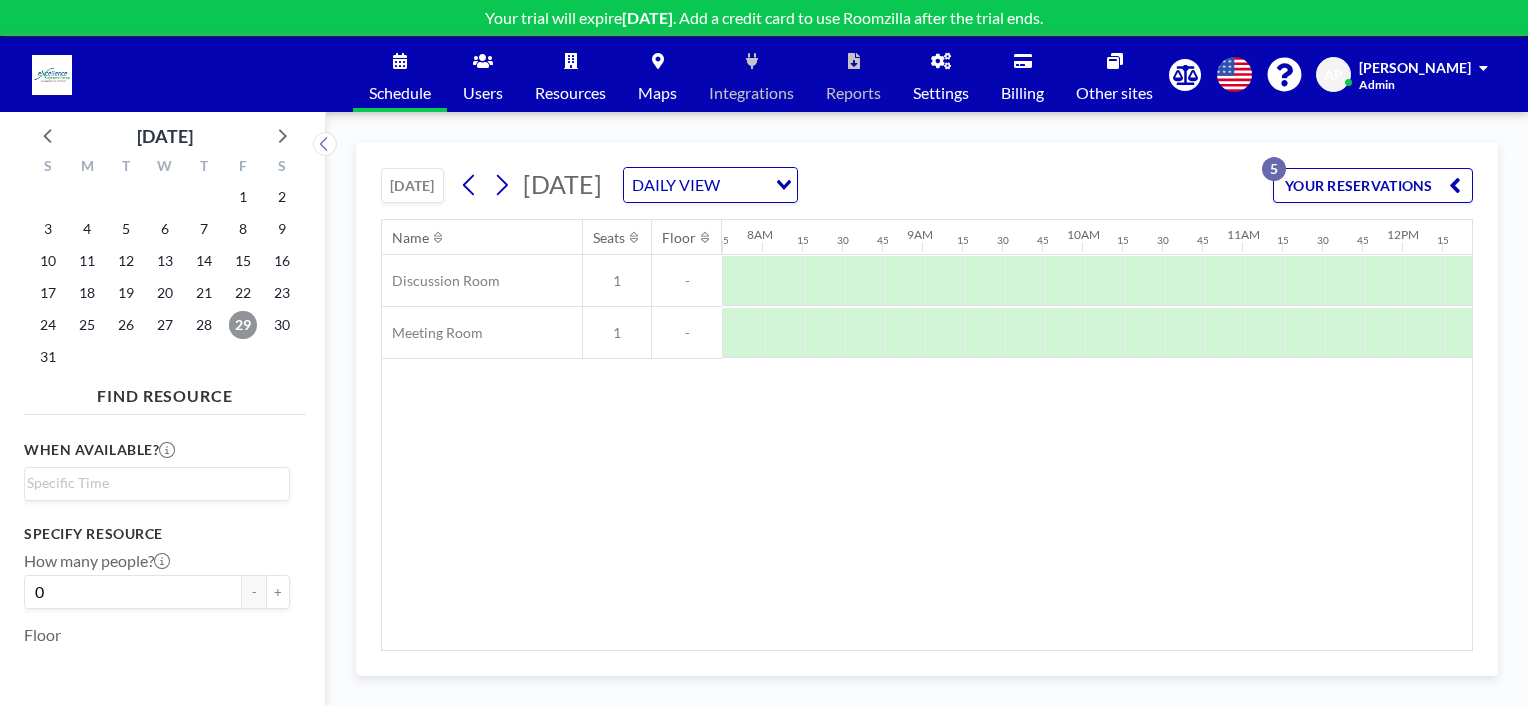 click on "29" at bounding box center [243, 325] 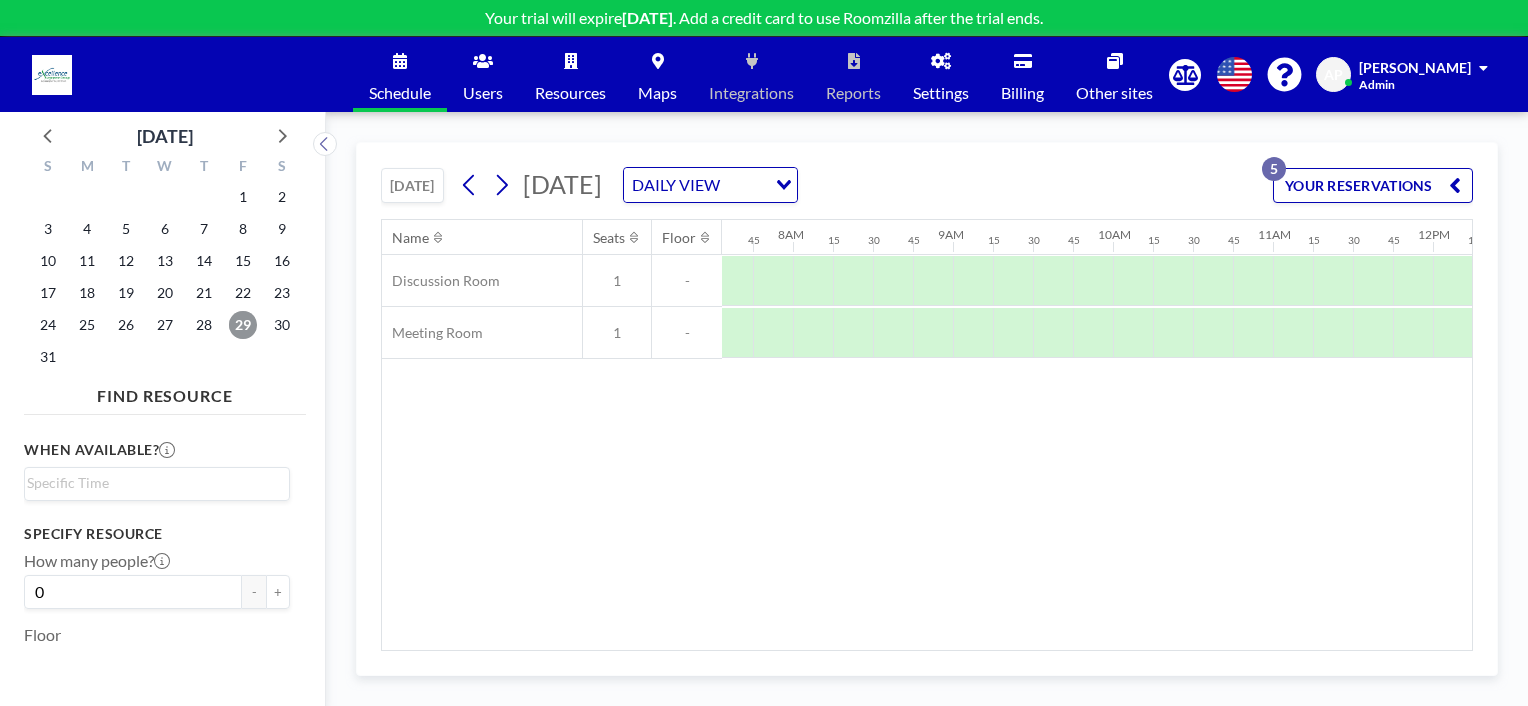 scroll, scrollTop: 0, scrollLeft: 1240, axis: horizontal 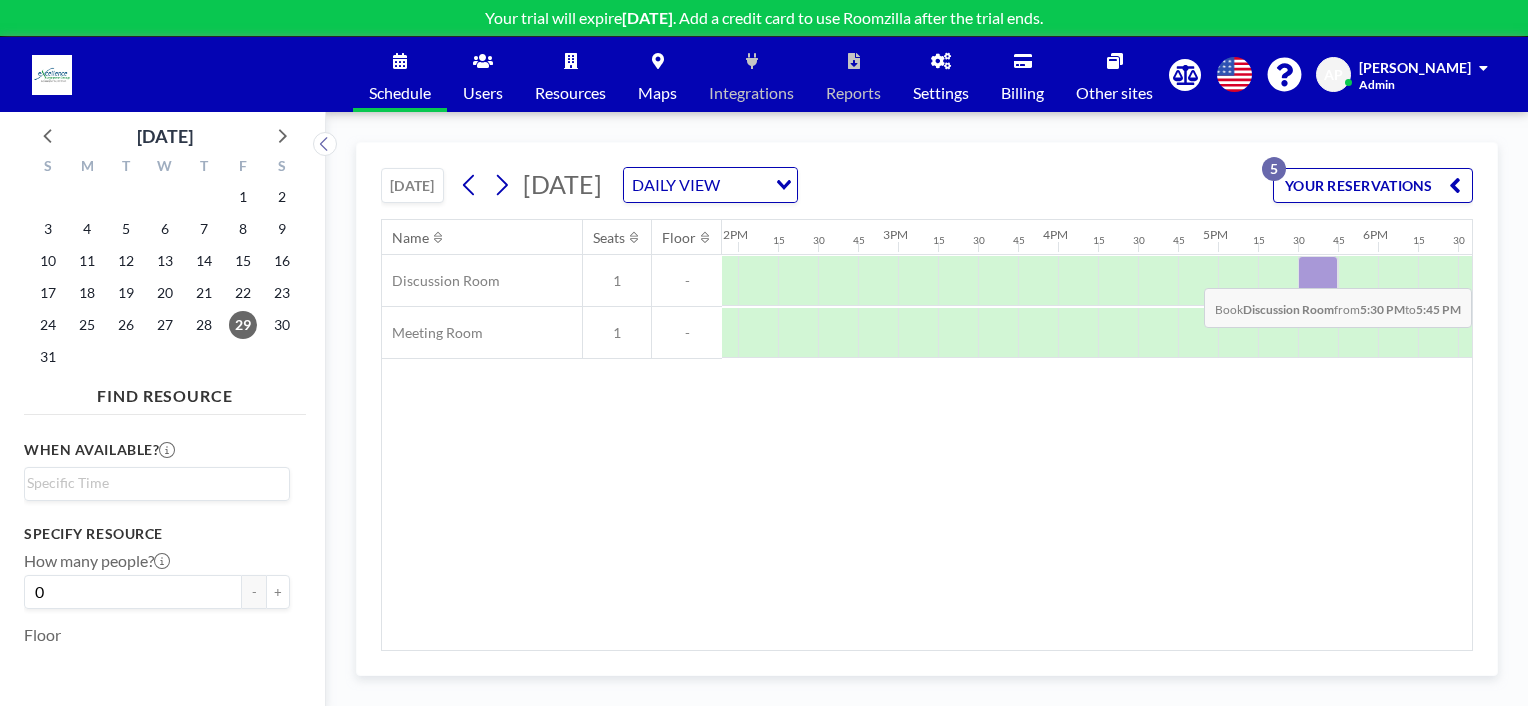 click at bounding box center (1318, 281) 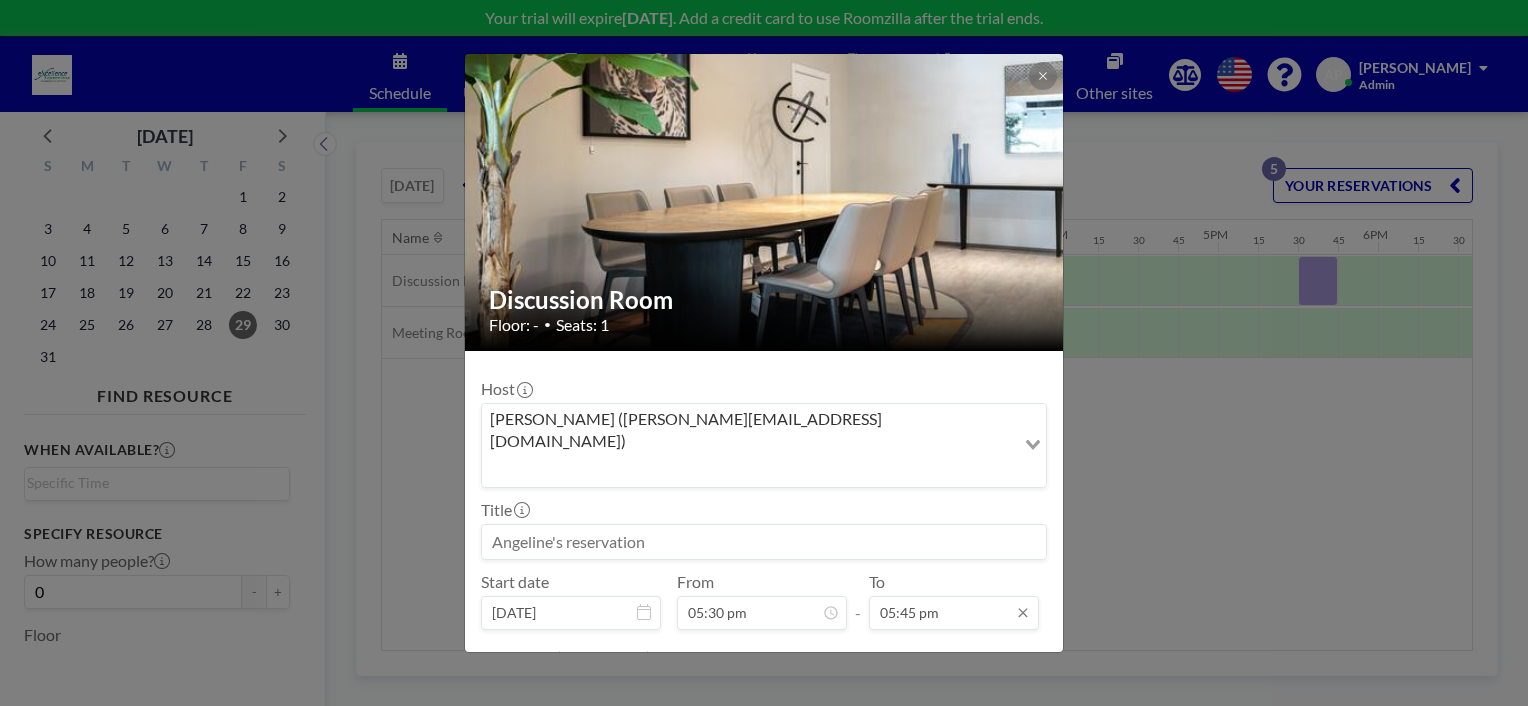 scroll, scrollTop: 39, scrollLeft: 0, axis: vertical 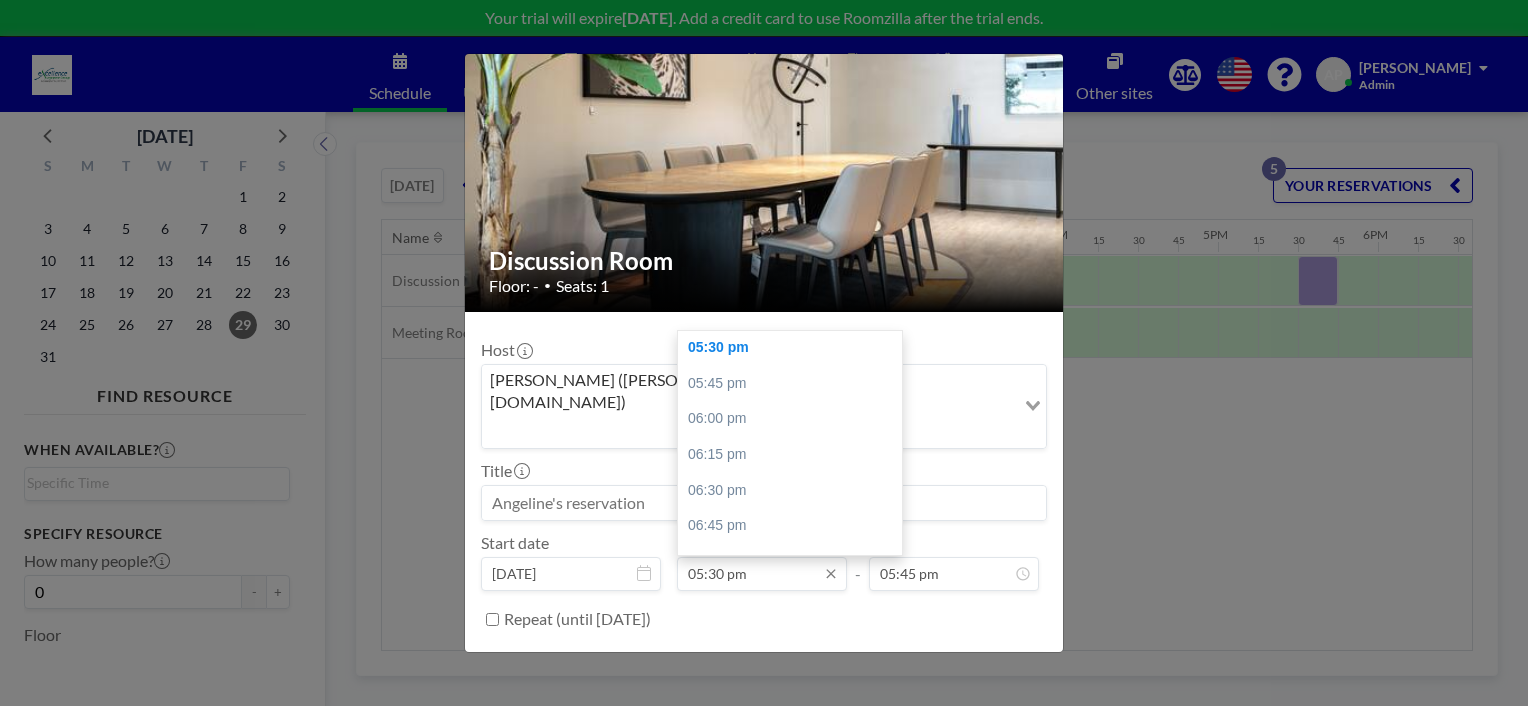 click on "05:30 pm" at bounding box center [762, 574] 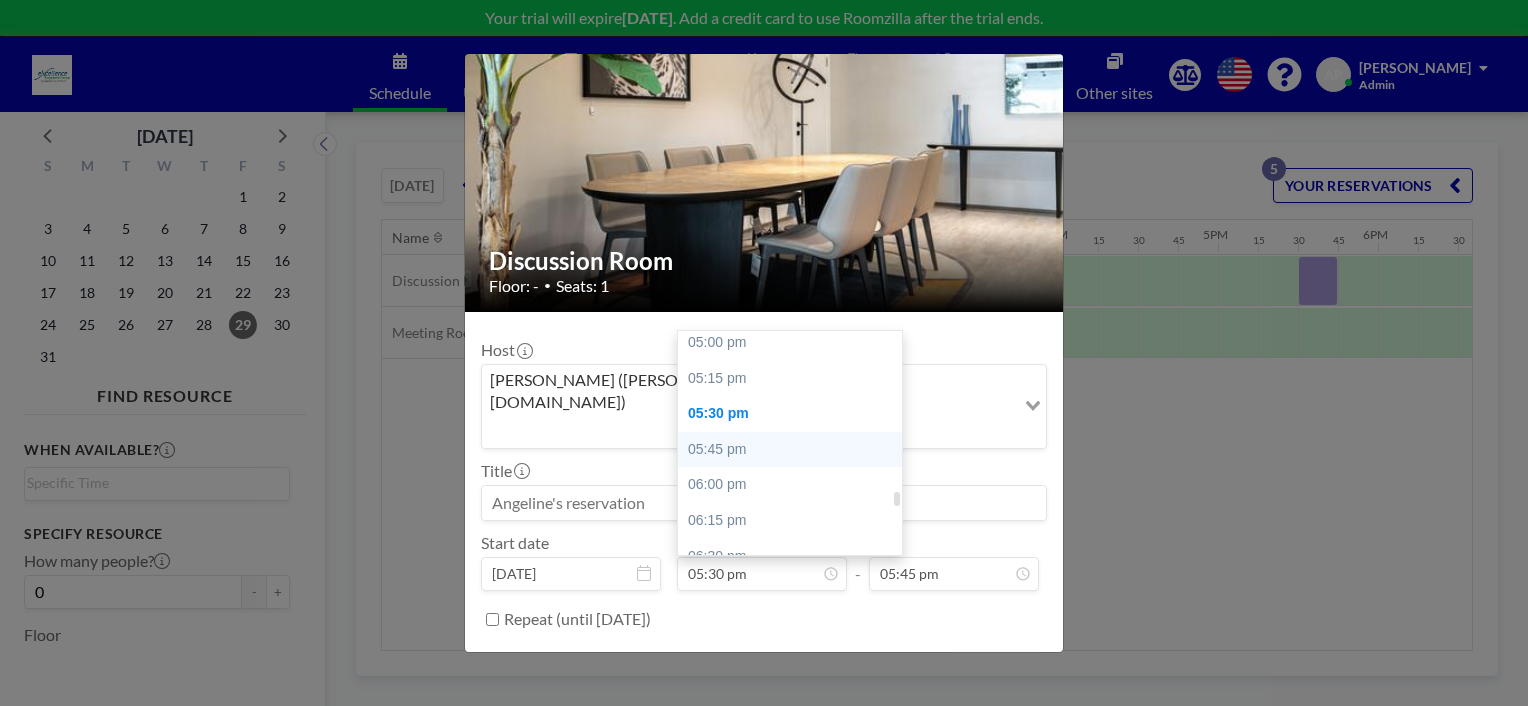 scroll, scrollTop: 2392, scrollLeft: 0, axis: vertical 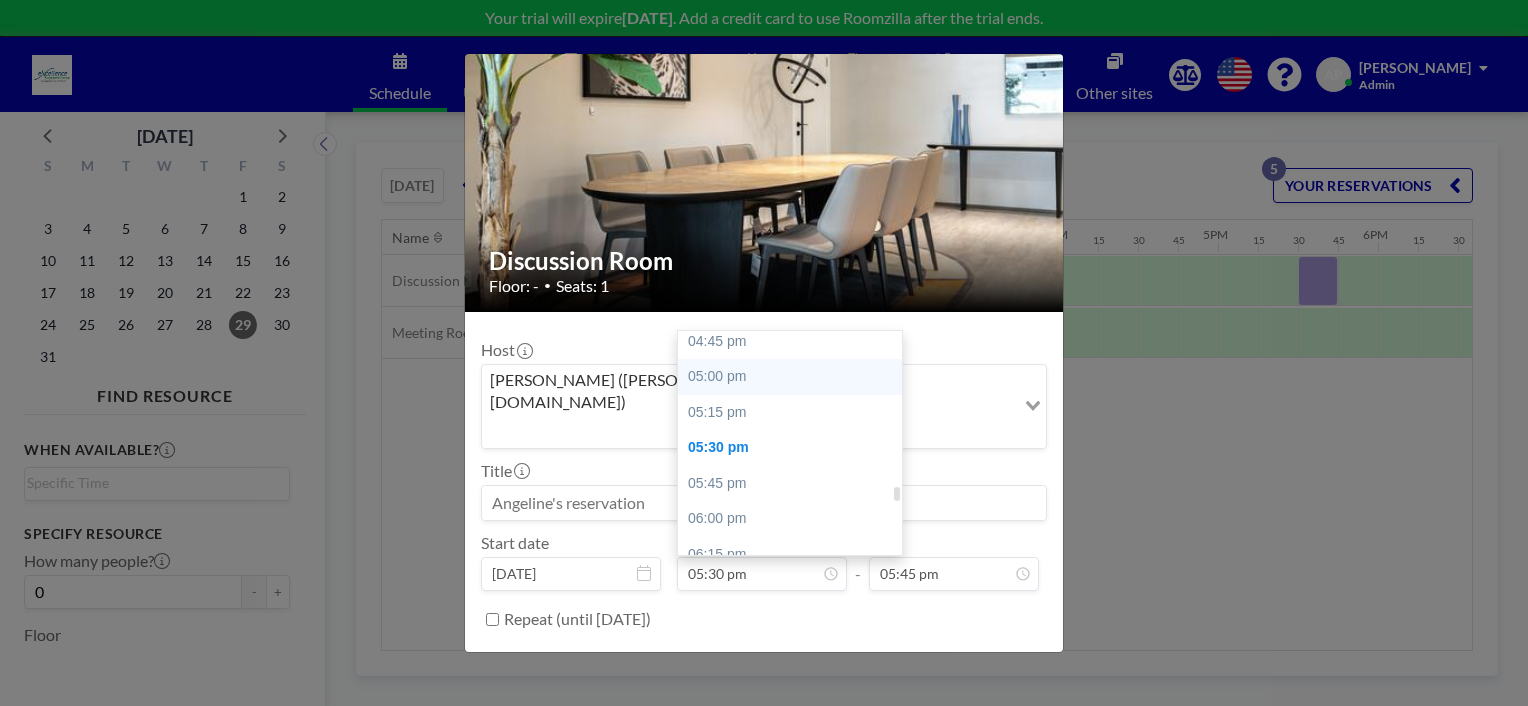 click on "05:00 pm" at bounding box center (795, 377) 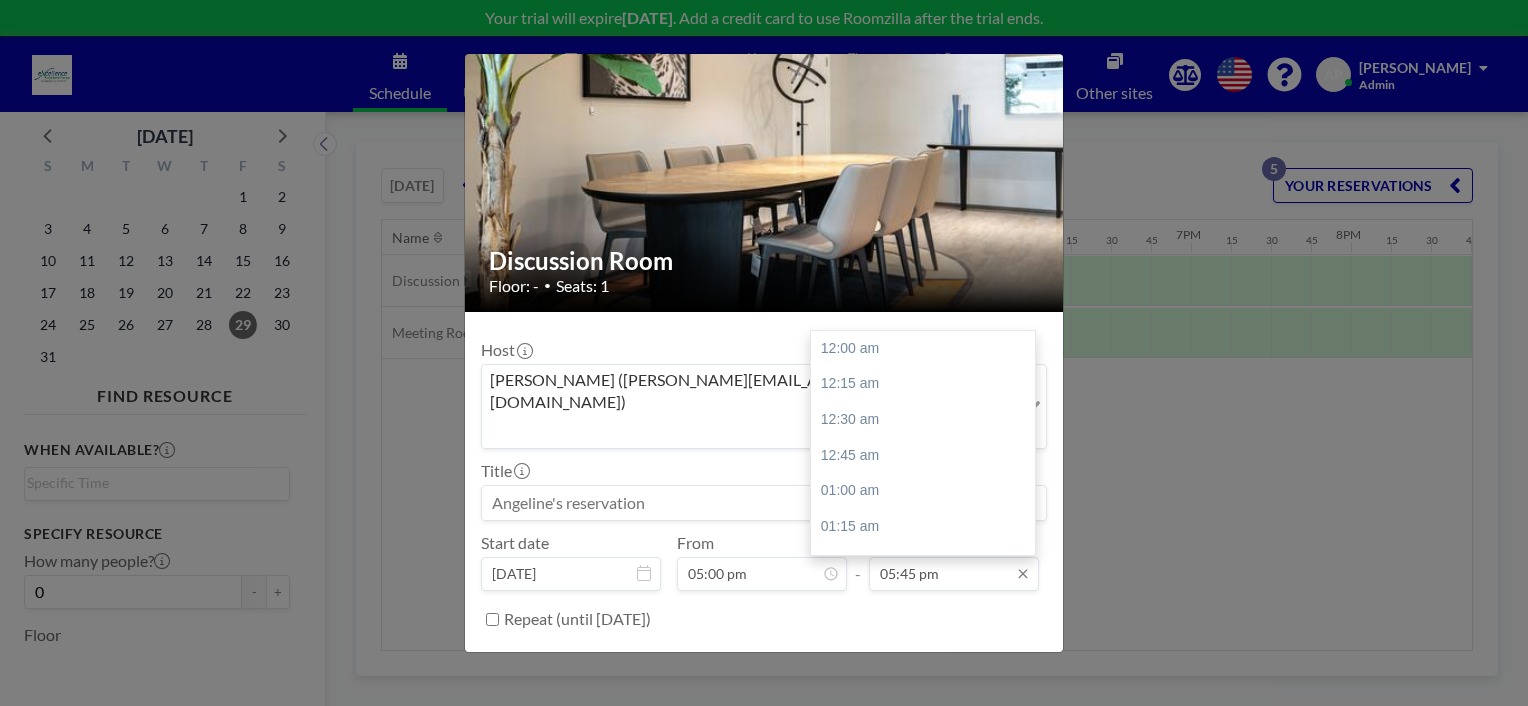 scroll, scrollTop: 0, scrollLeft: 2680, axis: horizontal 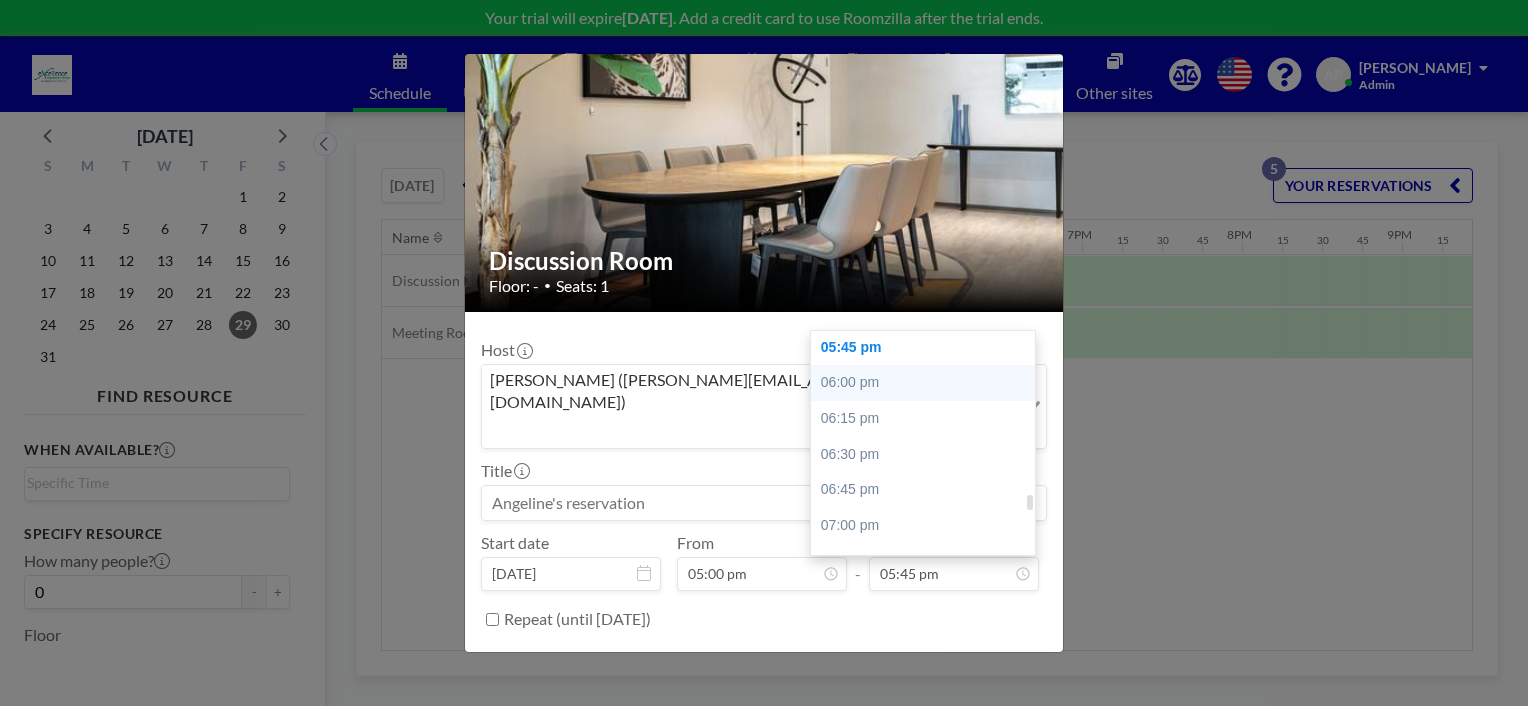 click on "06:00 pm" at bounding box center (928, 383) 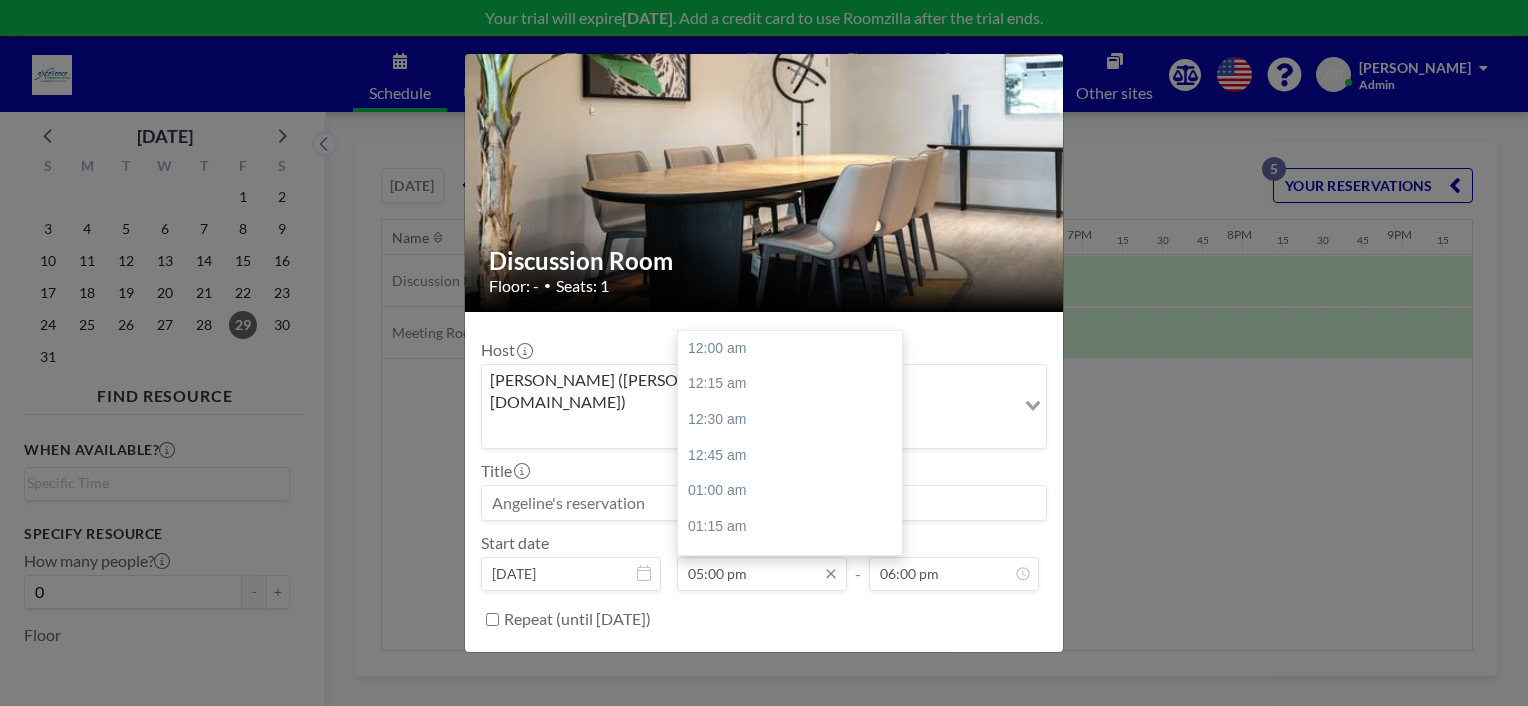scroll, scrollTop: 2420, scrollLeft: 0, axis: vertical 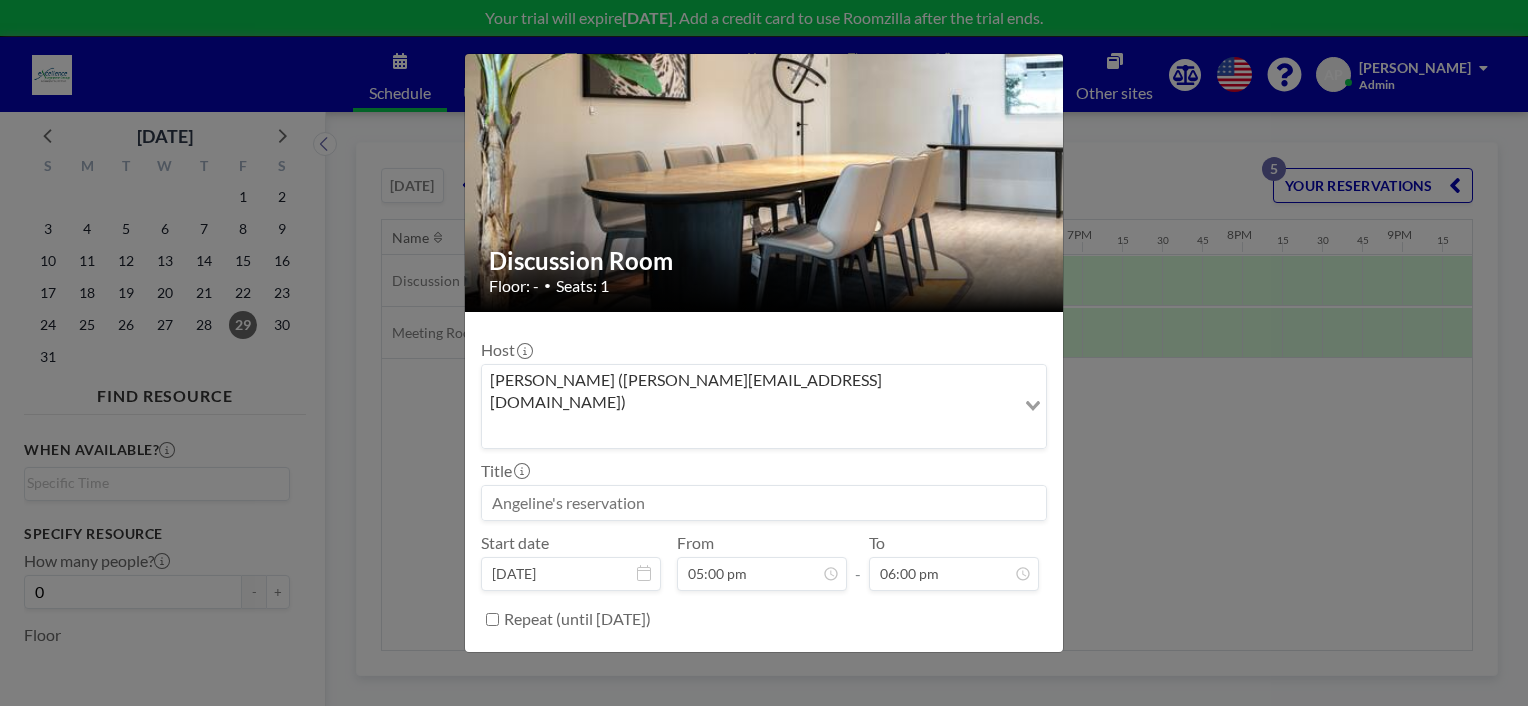 click on "BOOK NOW" at bounding box center (996, 669) 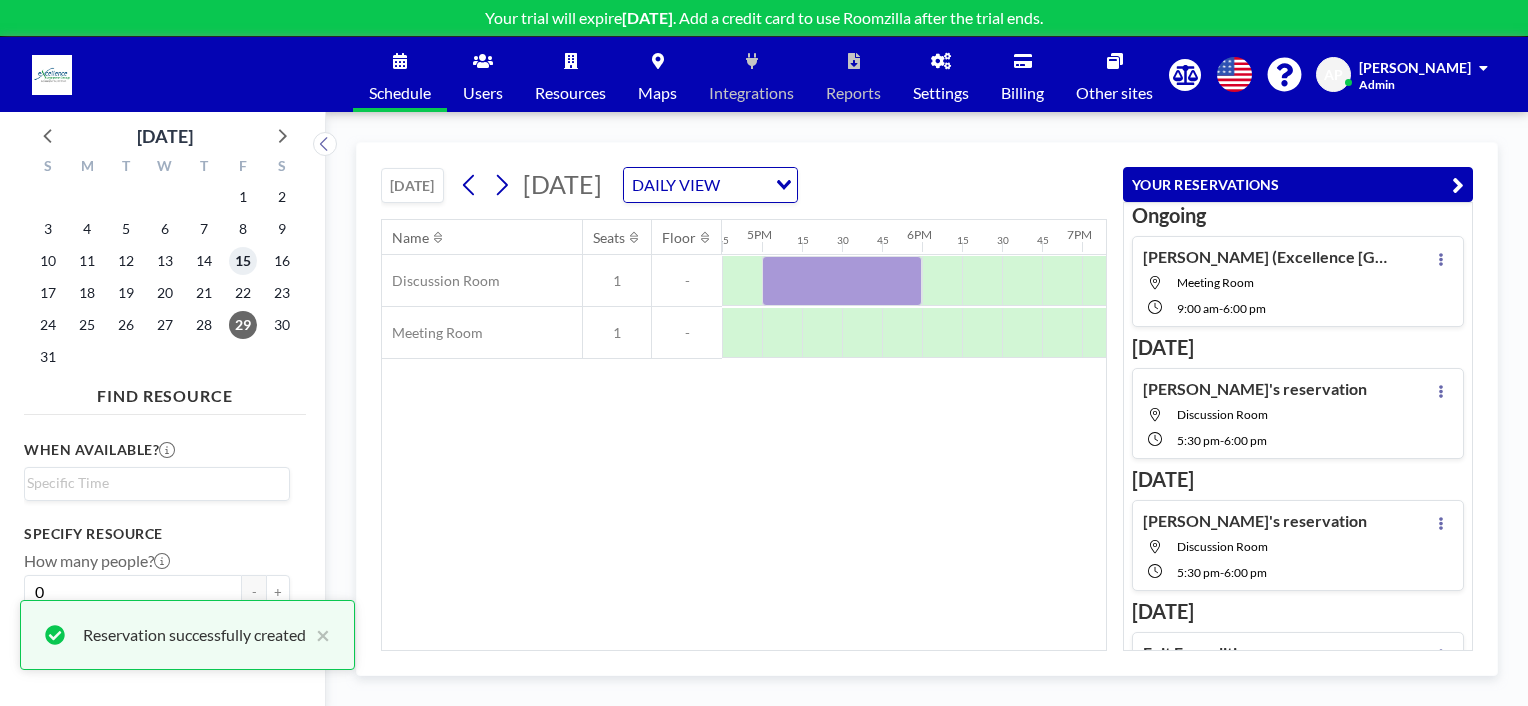 click on "15" at bounding box center [243, 261] 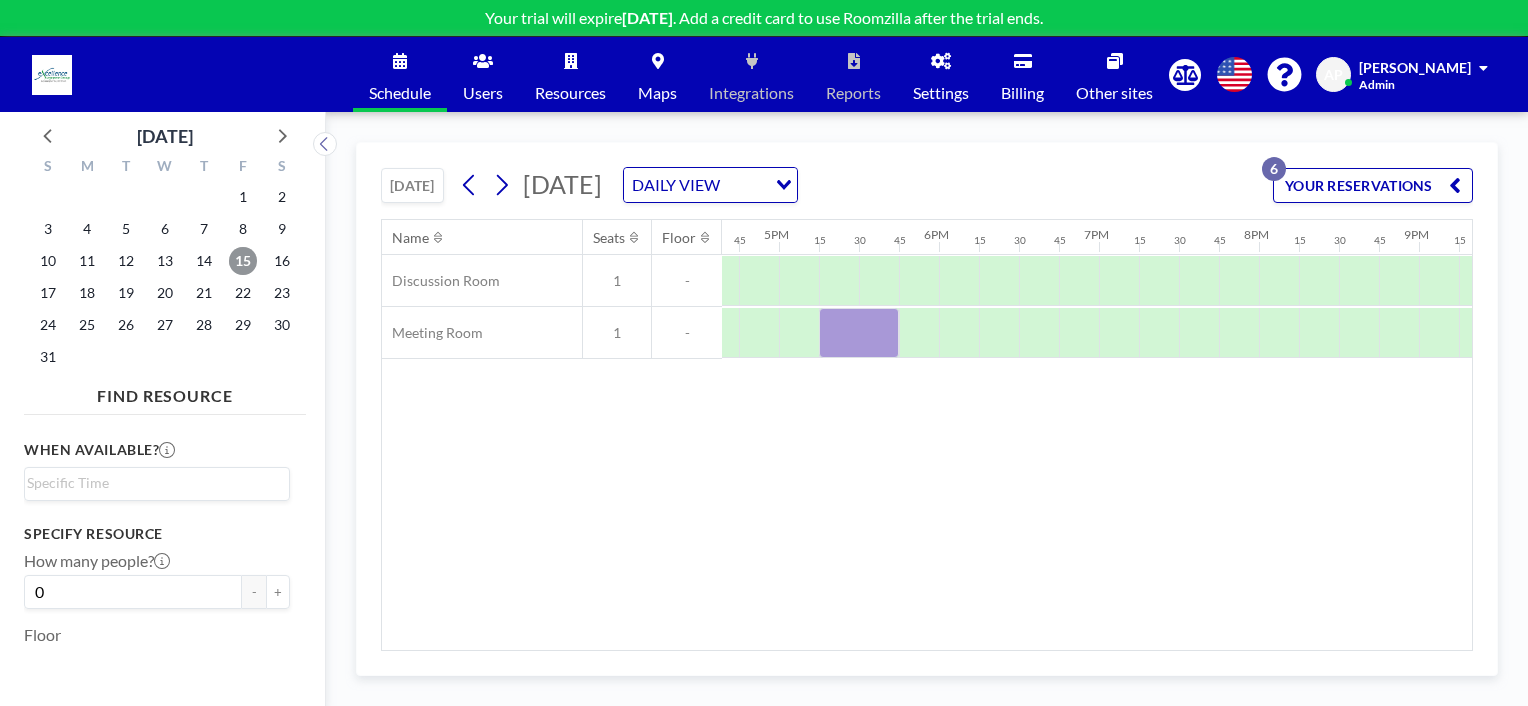 scroll, scrollTop: 0, scrollLeft: 2656, axis: horizontal 